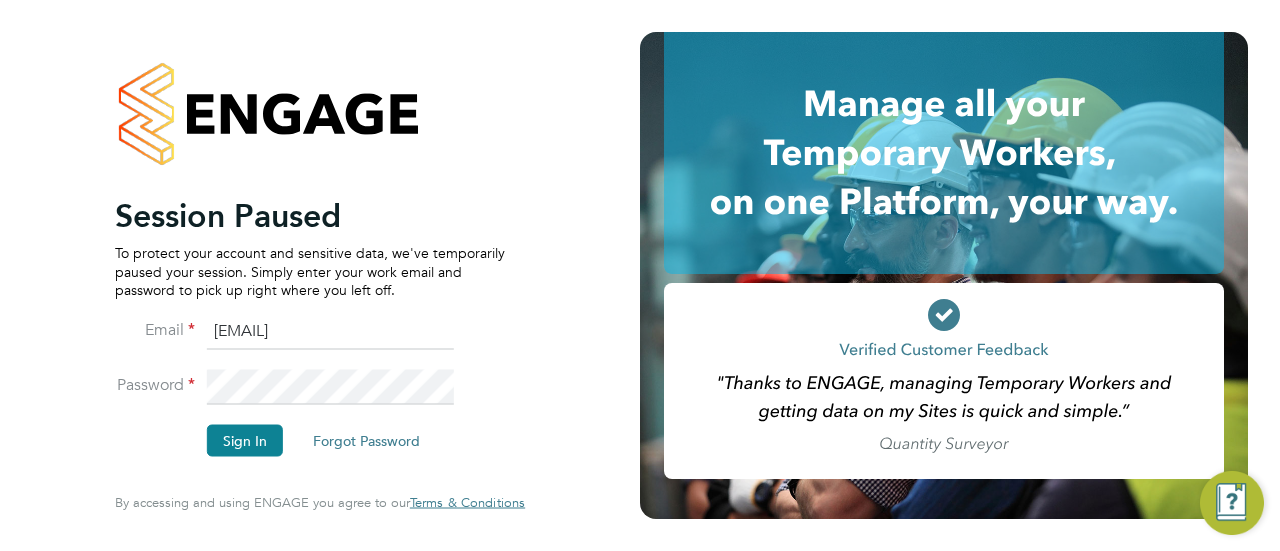 scroll, scrollTop: 0, scrollLeft: 0, axis: both 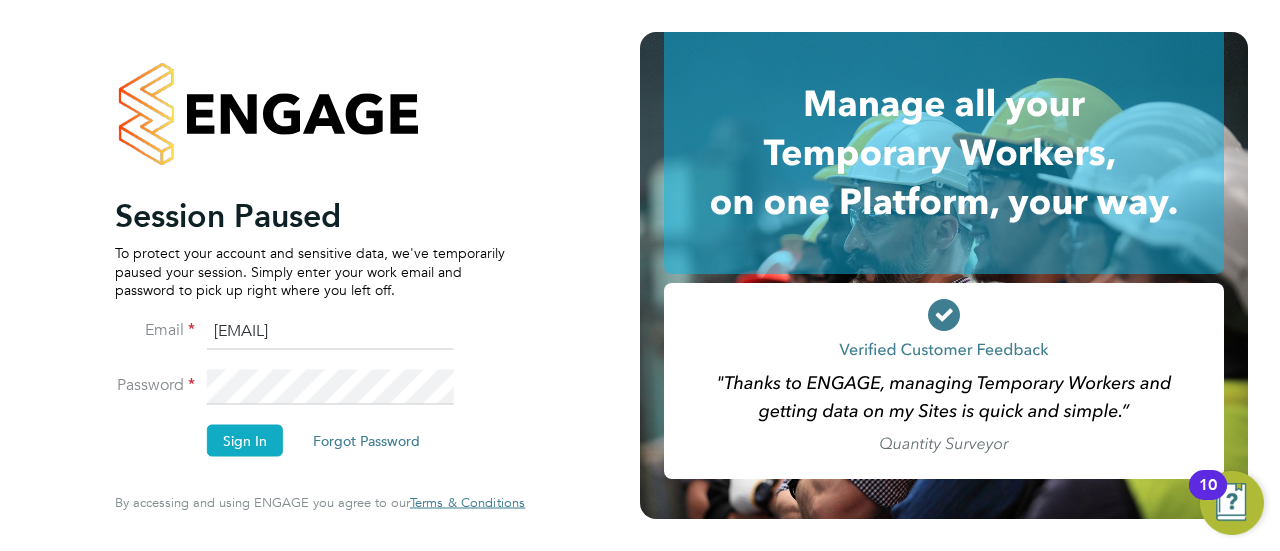 click on "Sign In" 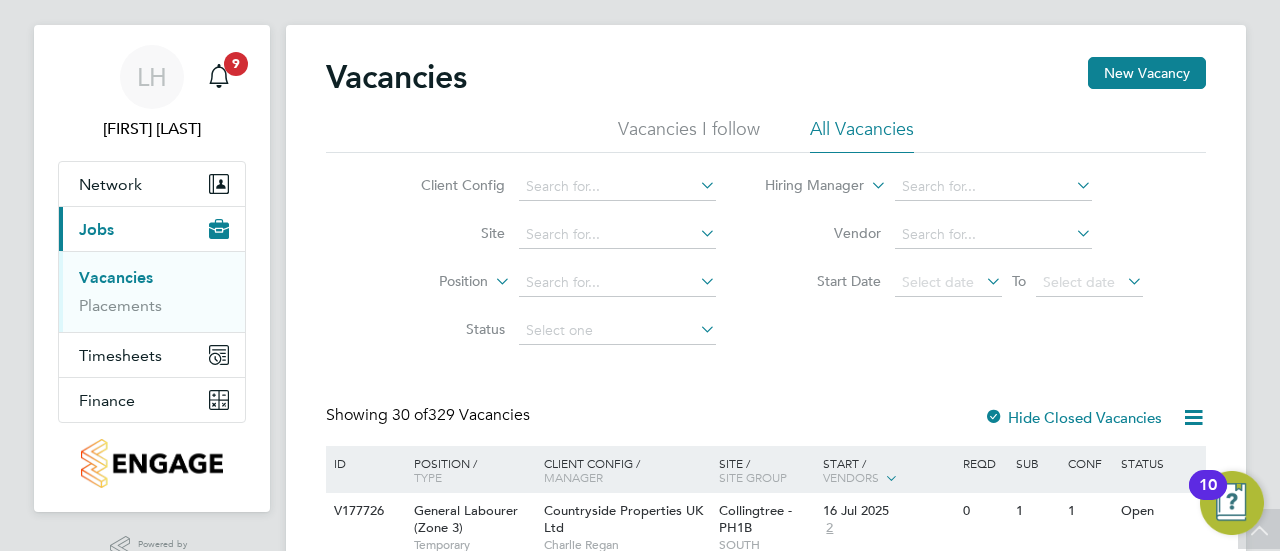 scroll, scrollTop: 0, scrollLeft: 0, axis: both 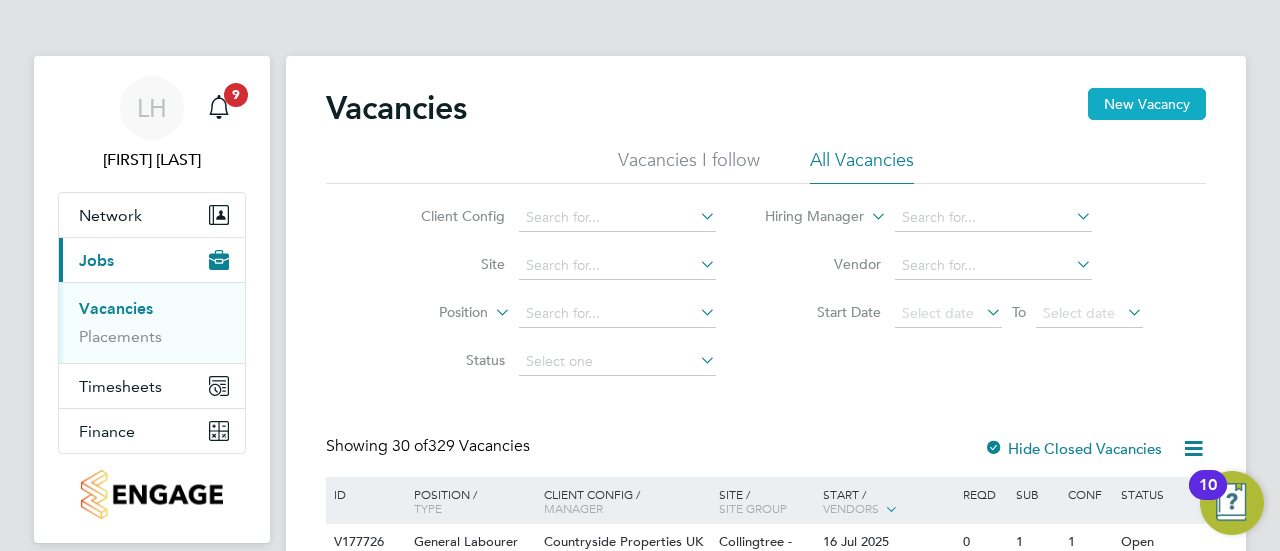 click on "New Vacancy" 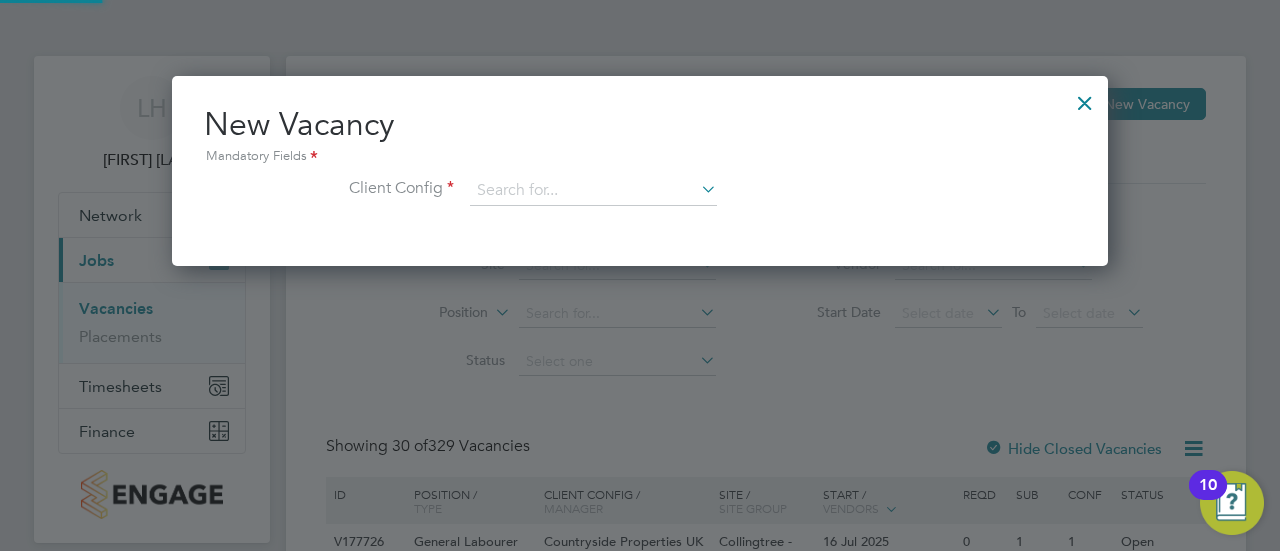scroll, scrollTop: 10, scrollLeft: 10, axis: both 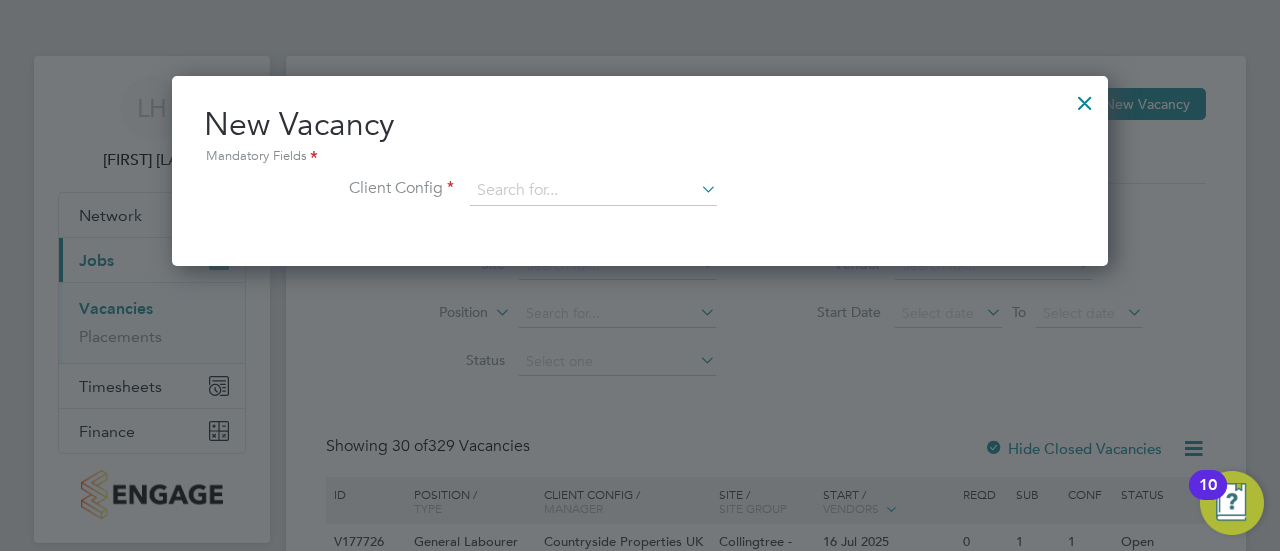 click on "Mandatory Fields" at bounding box center [640, 157] 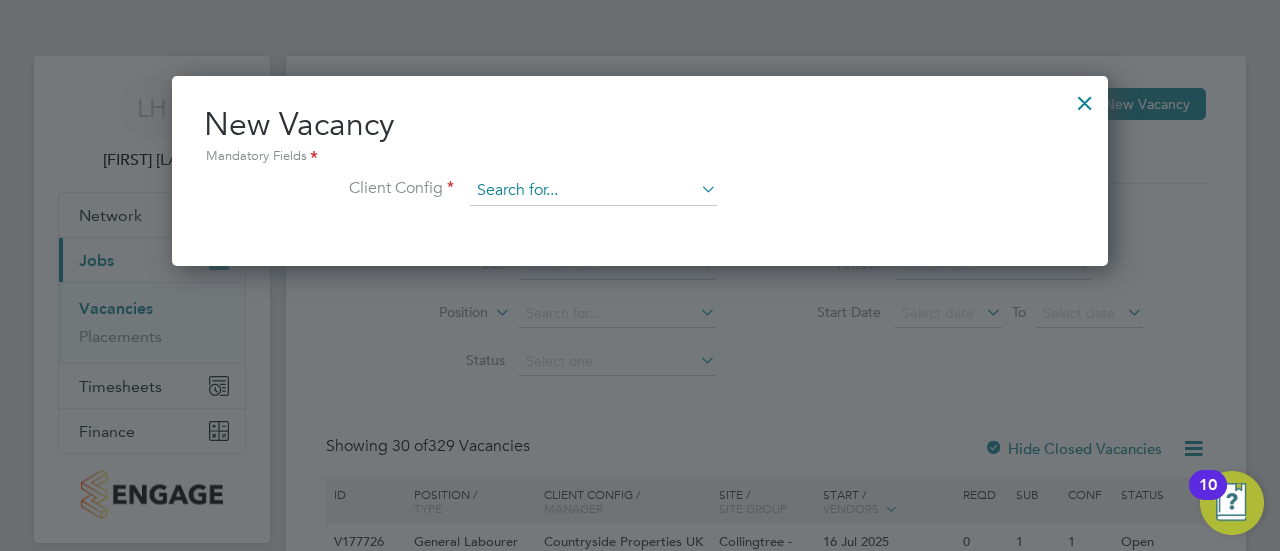click at bounding box center (593, 191) 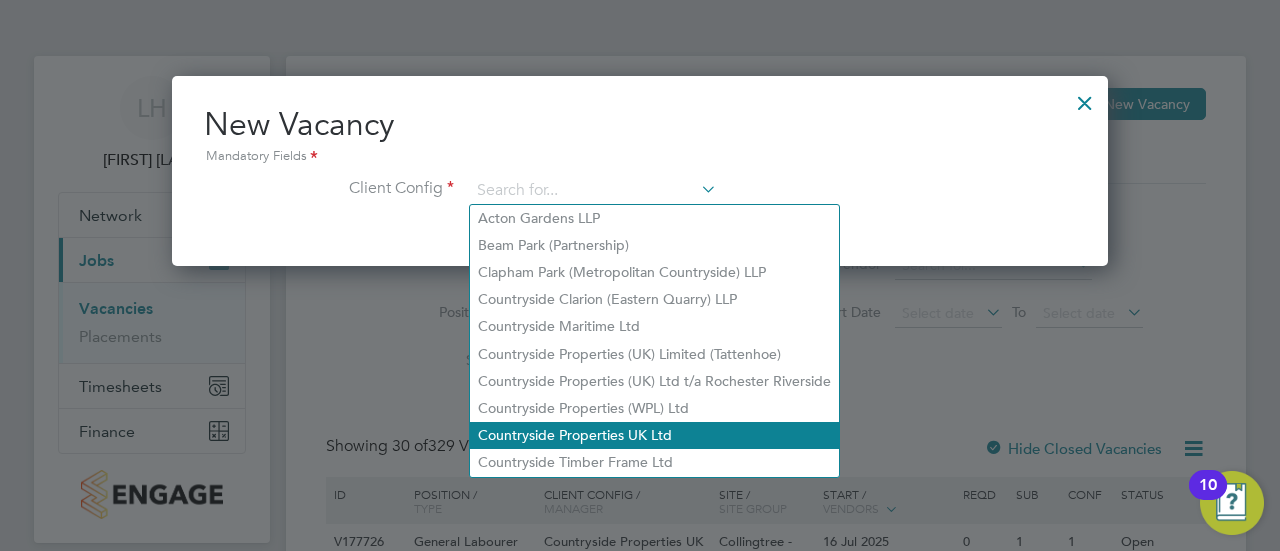 click on "Countryside Properties UK Ltd" 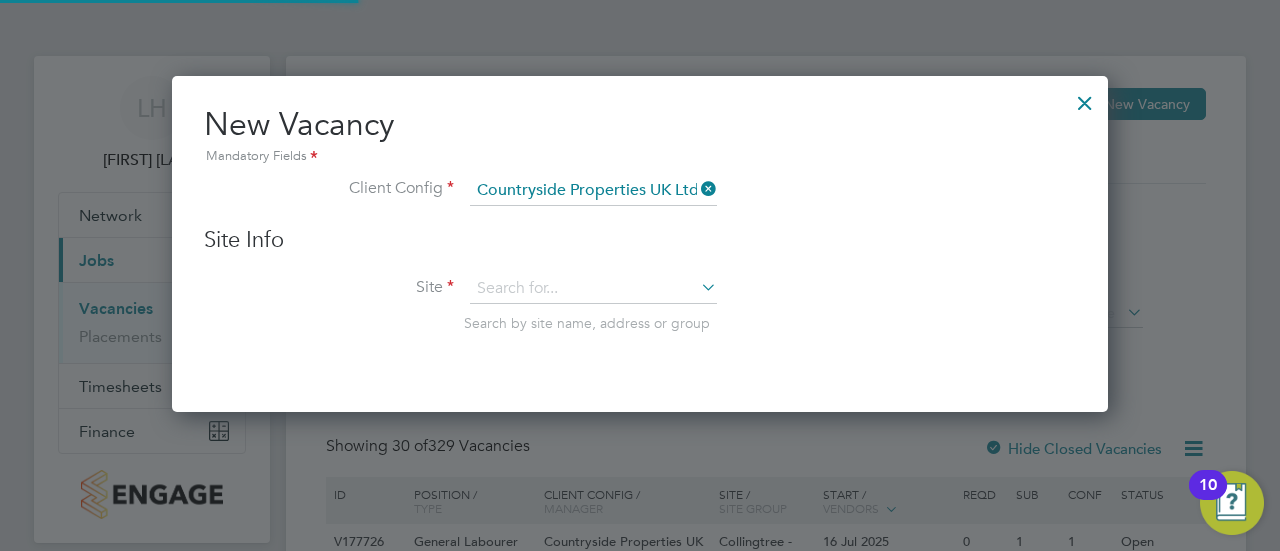 scroll, scrollTop: 10, scrollLeft: 10, axis: both 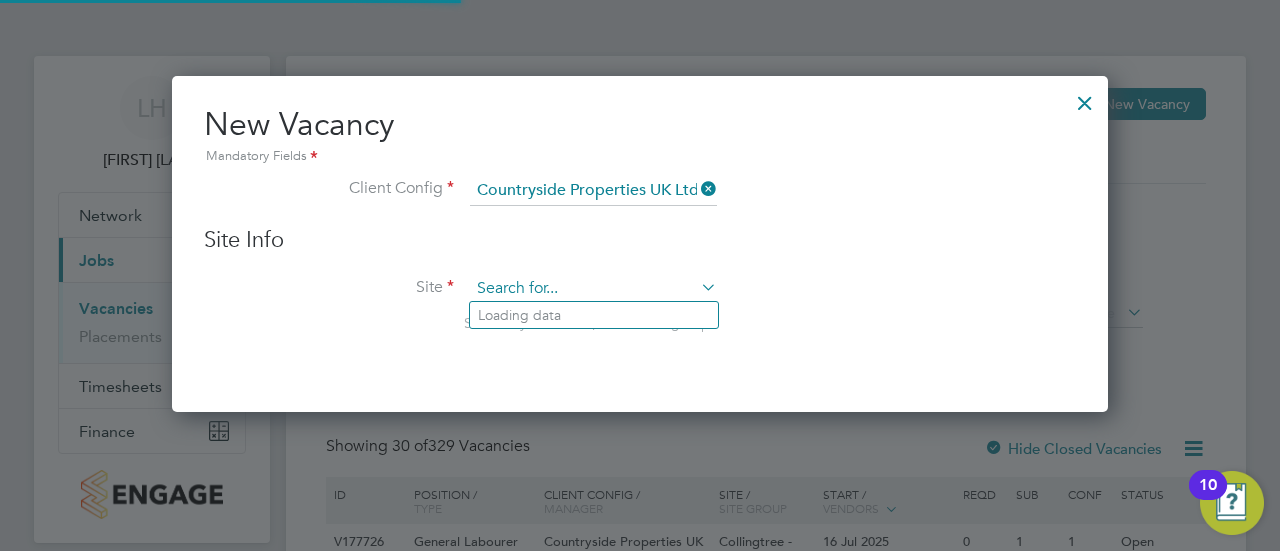 click at bounding box center (593, 289) 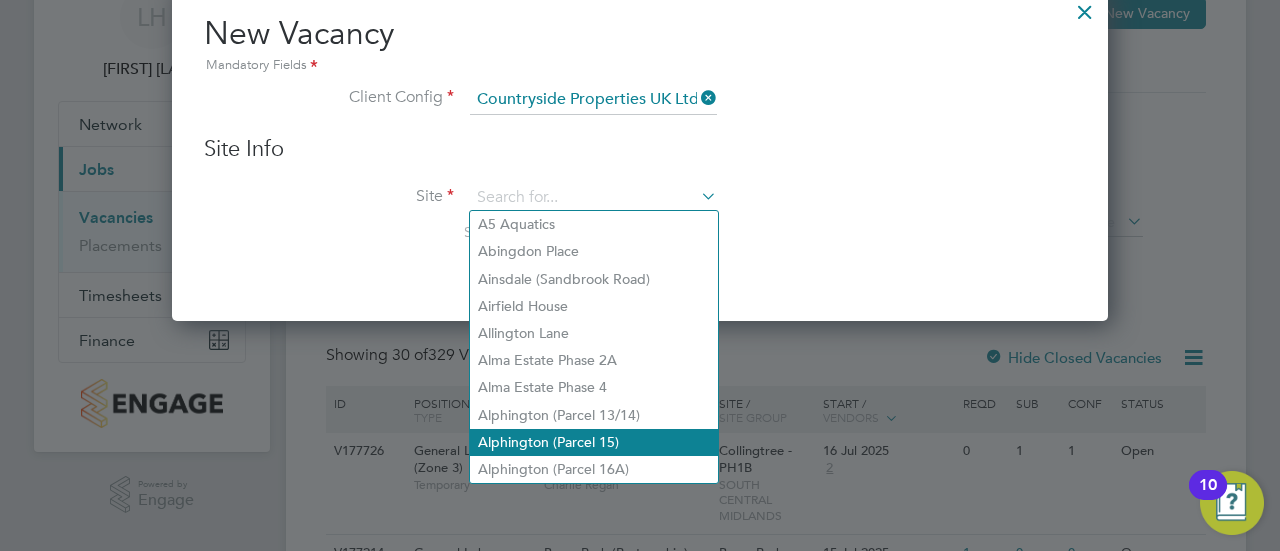 scroll, scrollTop: 100, scrollLeft: 0, axis: vertical 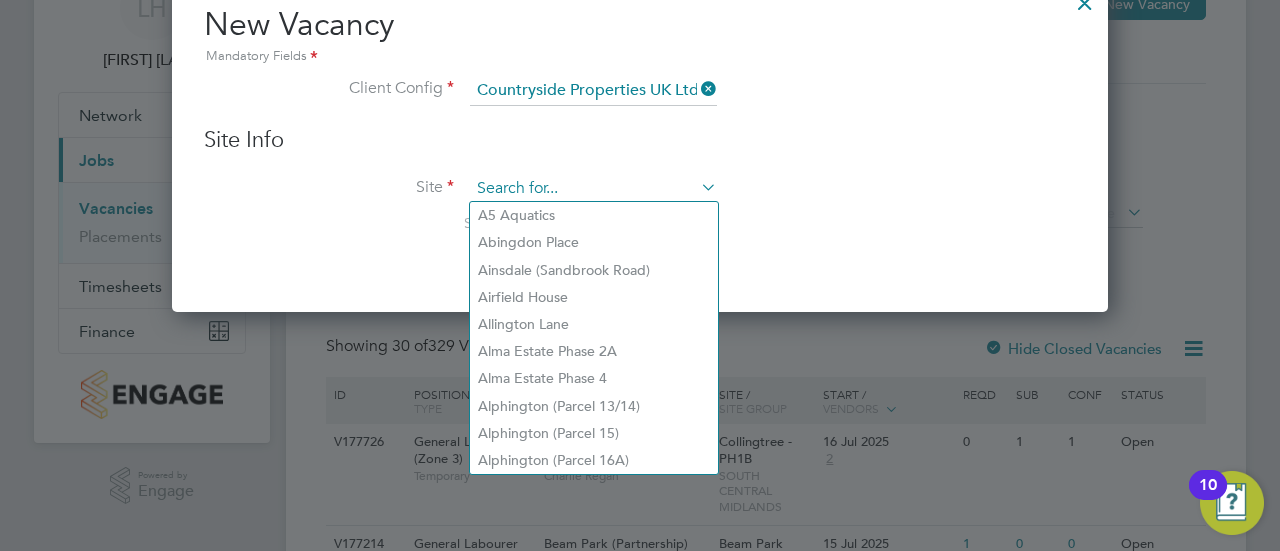 click at bounding box center [593, 189] 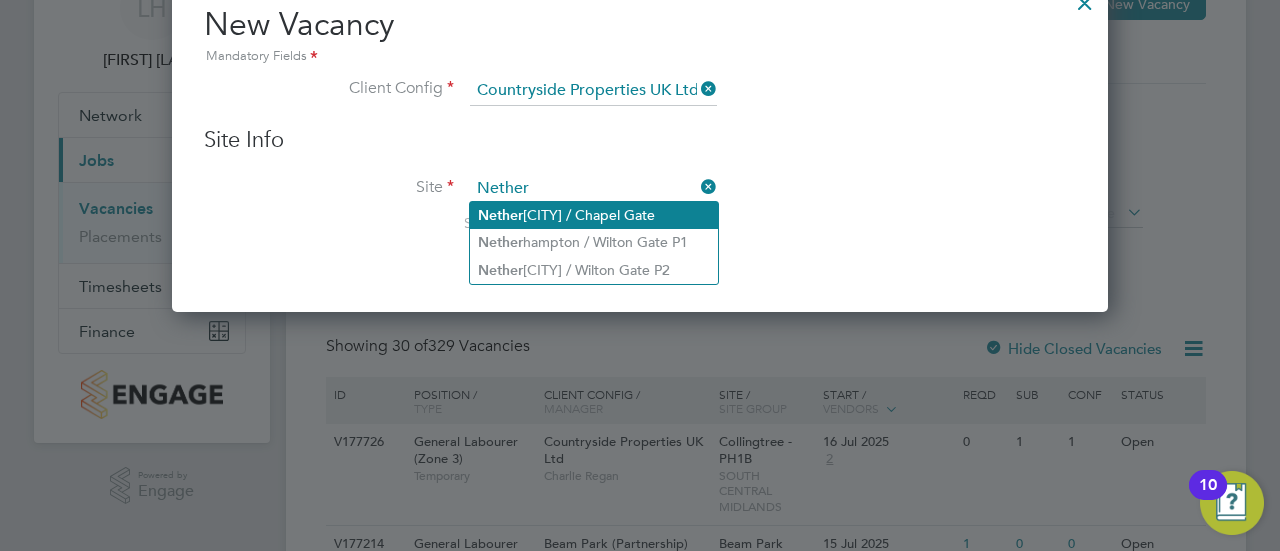 click on "Netherhampton / Chapel Gate" 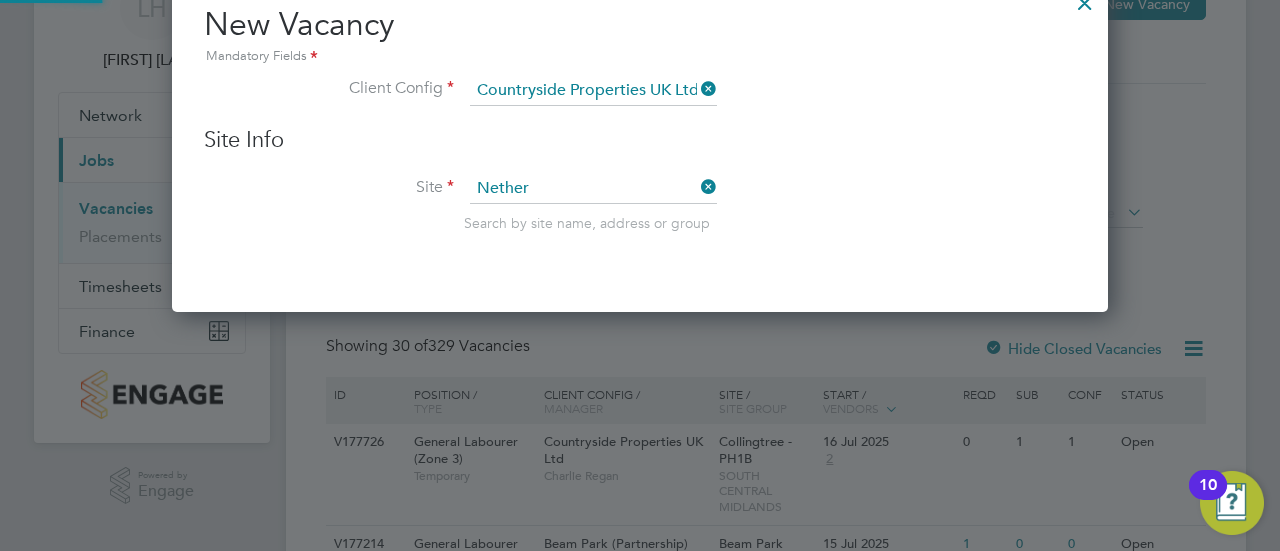 type on "Netherhampton / Chapel Gate" 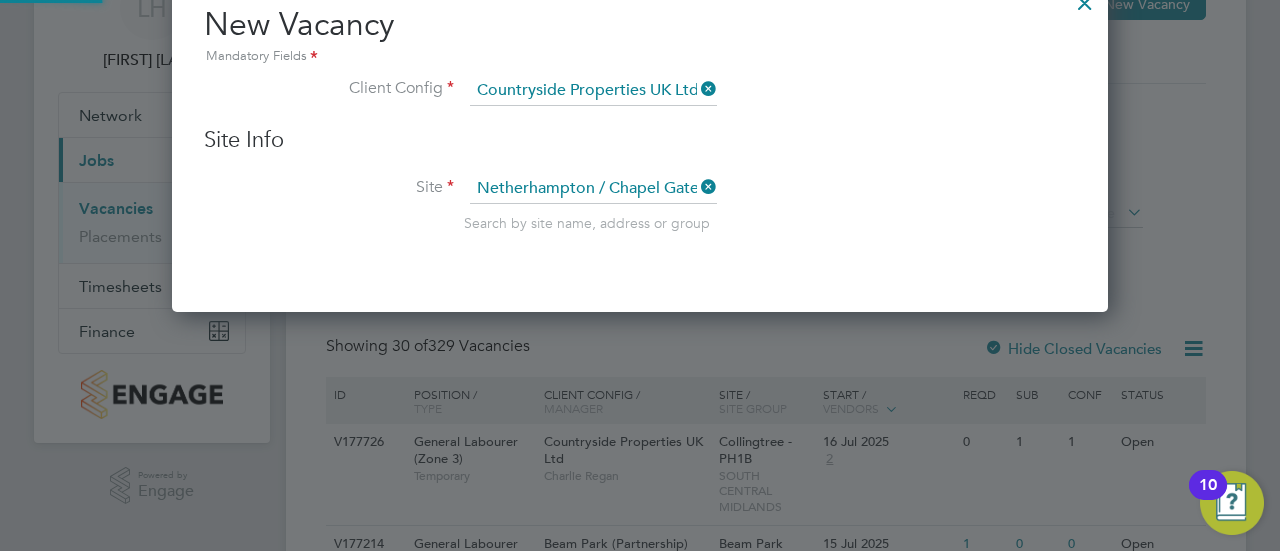 scroll, scrollTop: 10, scrollLeft: 10, axis: both 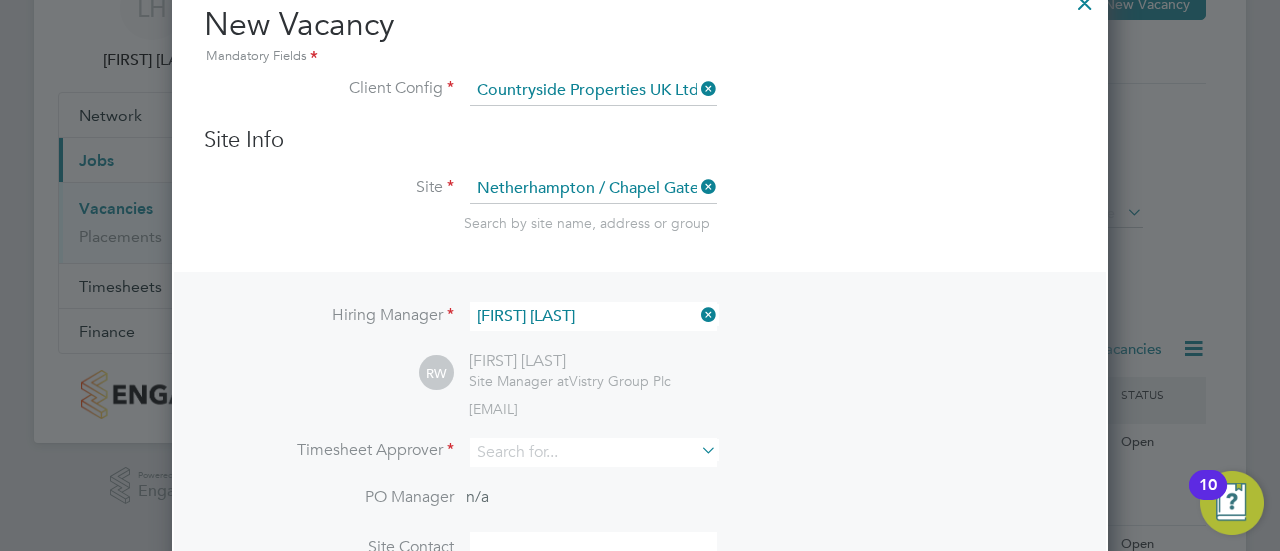 click at bounding box center (697, 315) 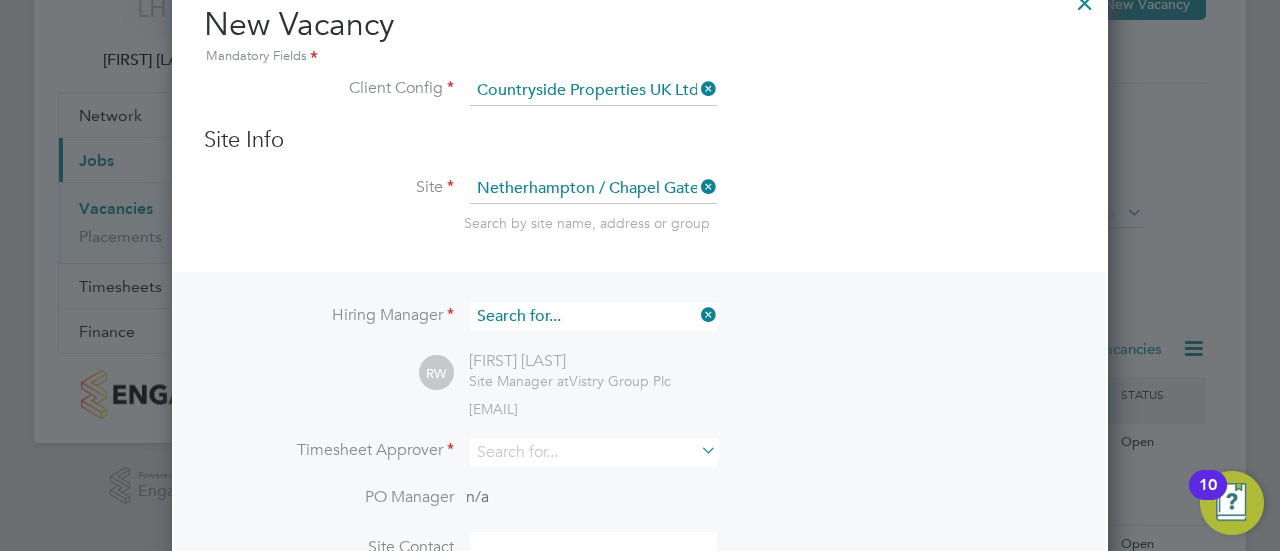 scroll, scrollTop: 744, scrollLeft: 936, axis: both 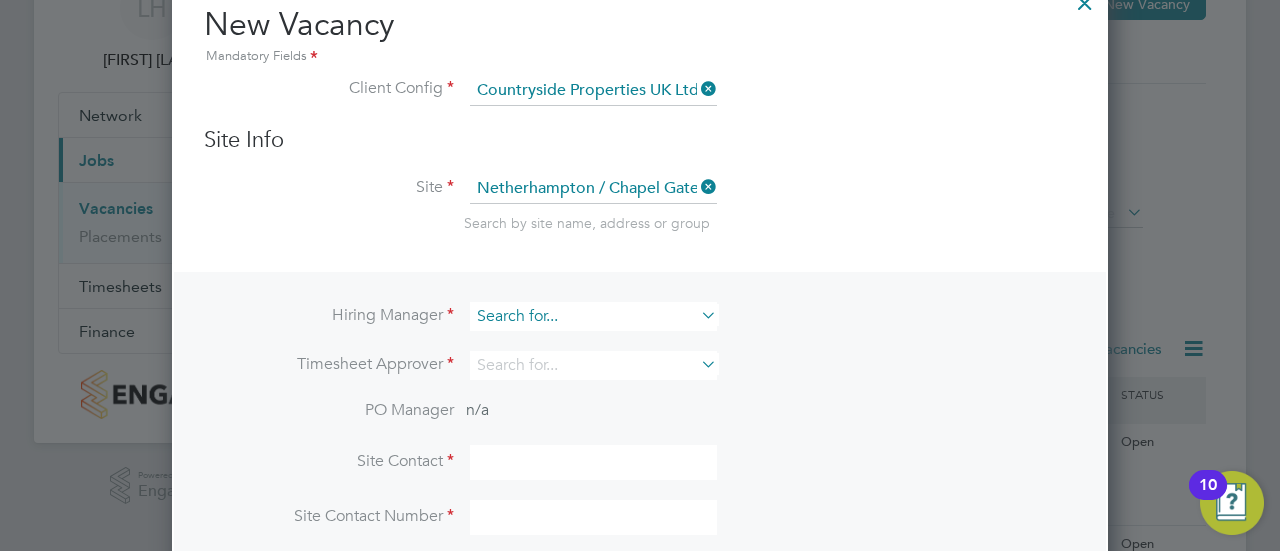 click at bounding box center (593, 316) 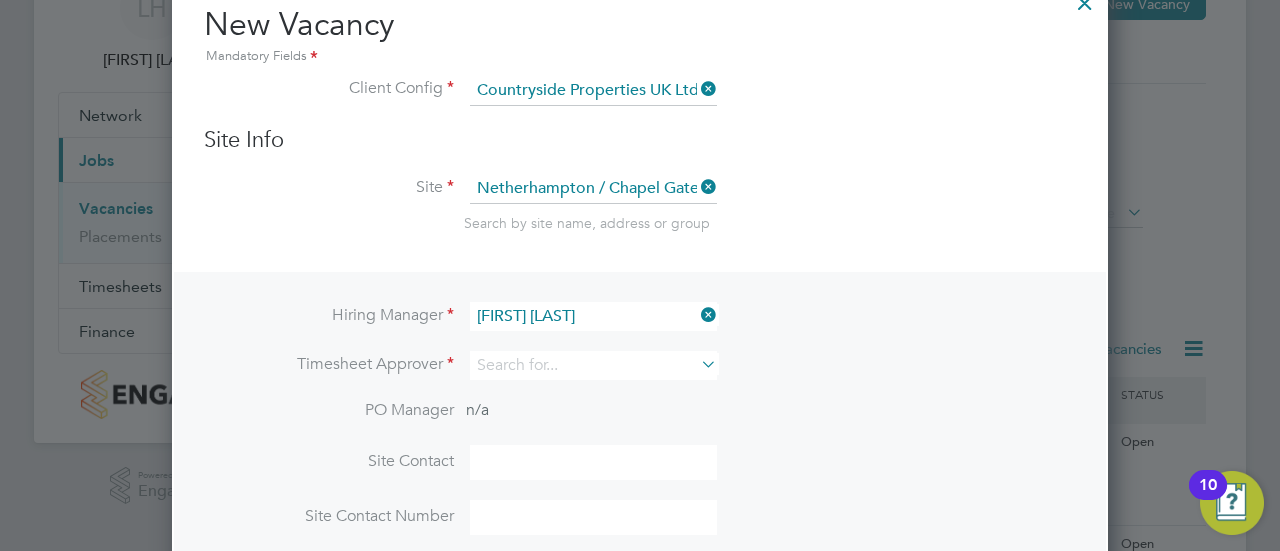 click on "[FIRST]   [LAST]" 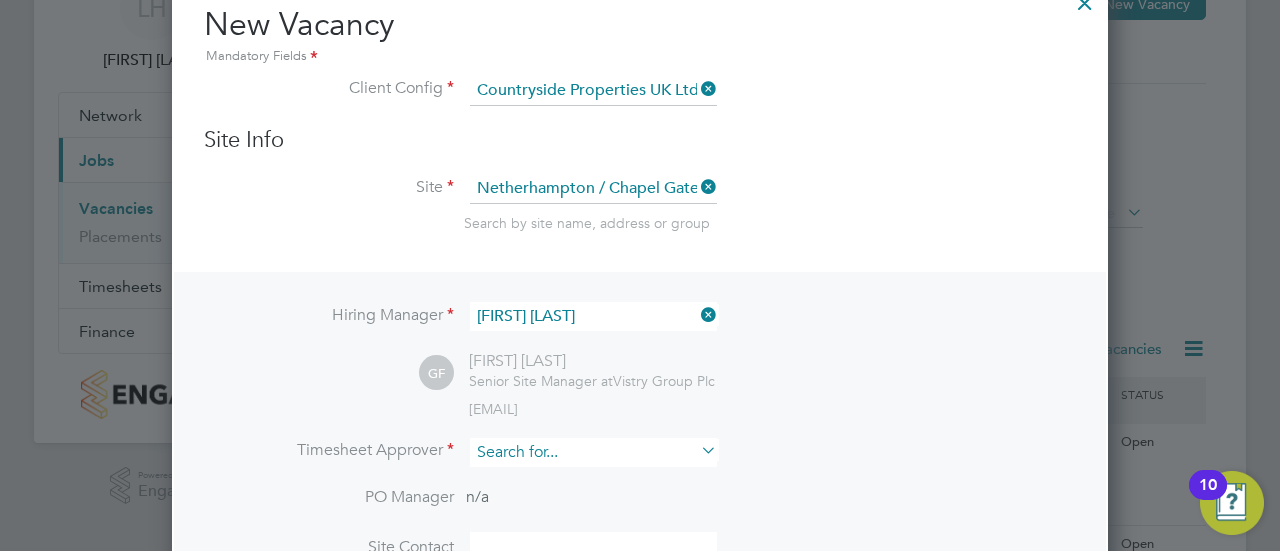 click at bounding box center [593, 452] 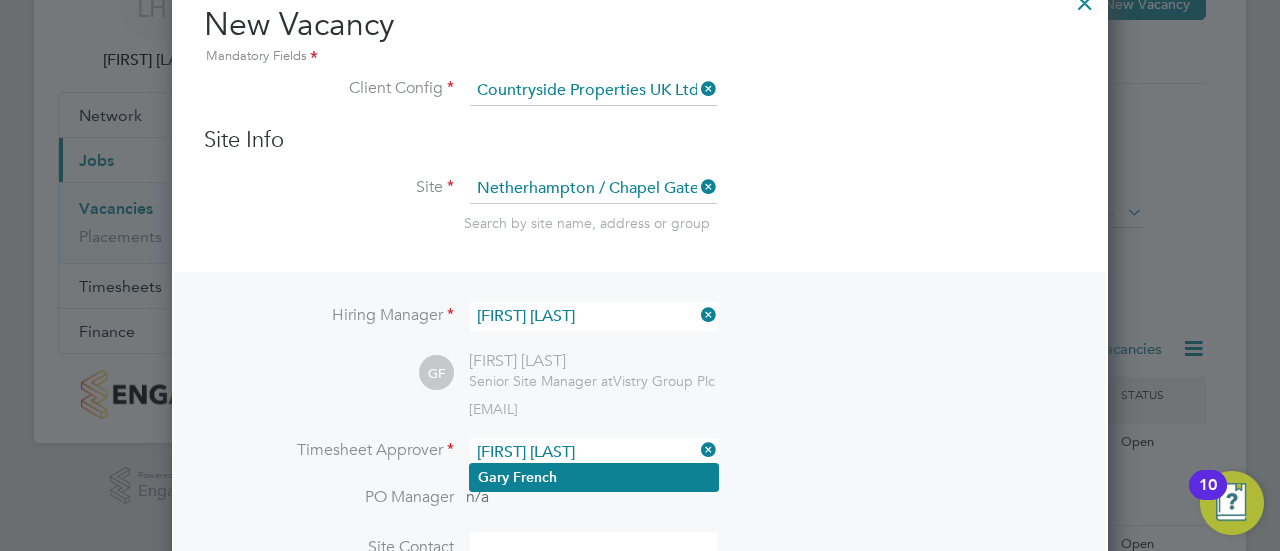 click on "[FIRST]   [LAST]" 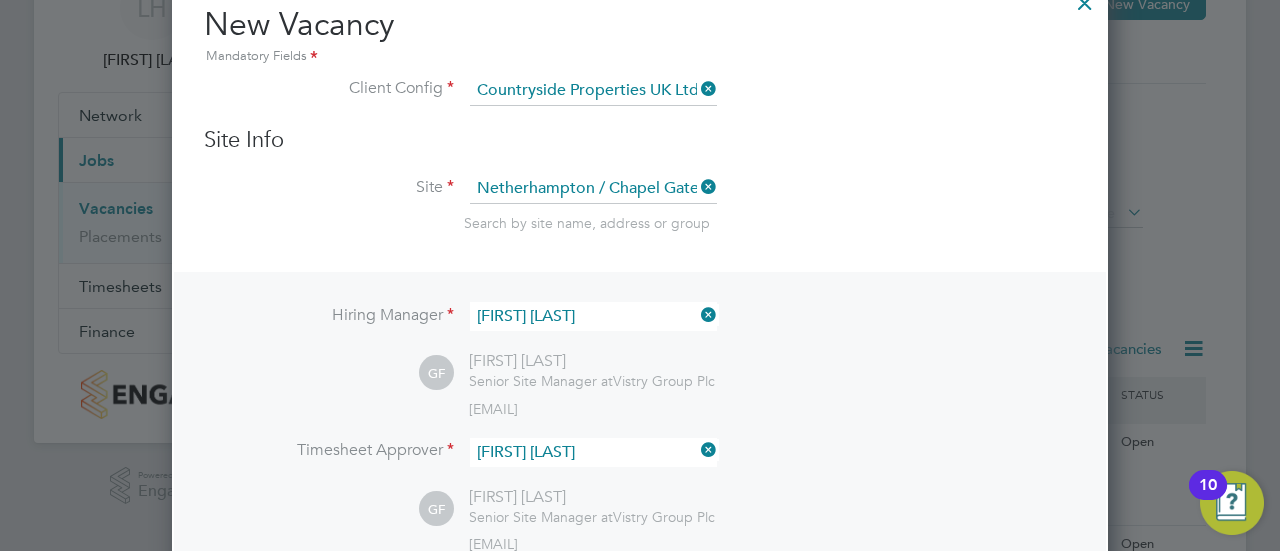 scroll, scrollTop: 10, scrollLeft: 10, axis: both 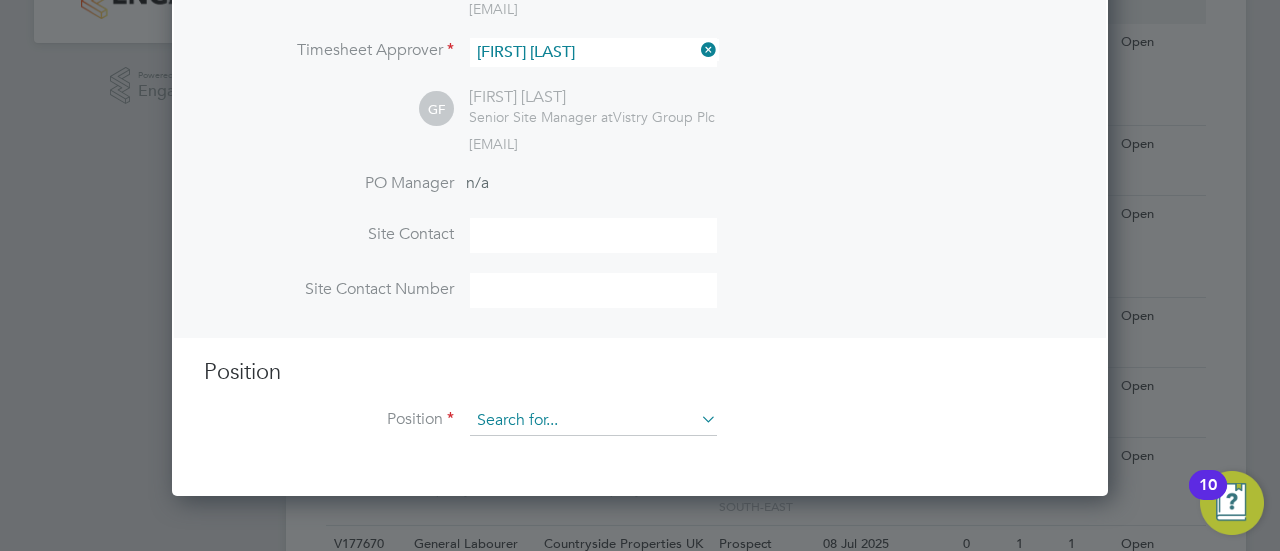 click at bounding box center [593, 421] 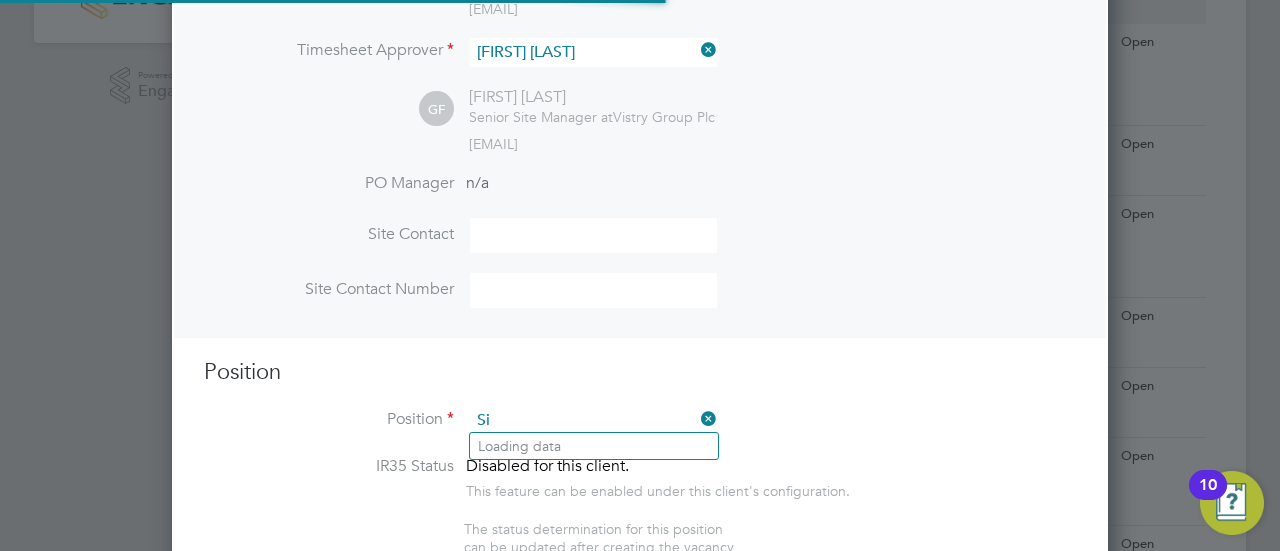 scroll, scrollTop: 10, scrollLeft: 10, axis: both 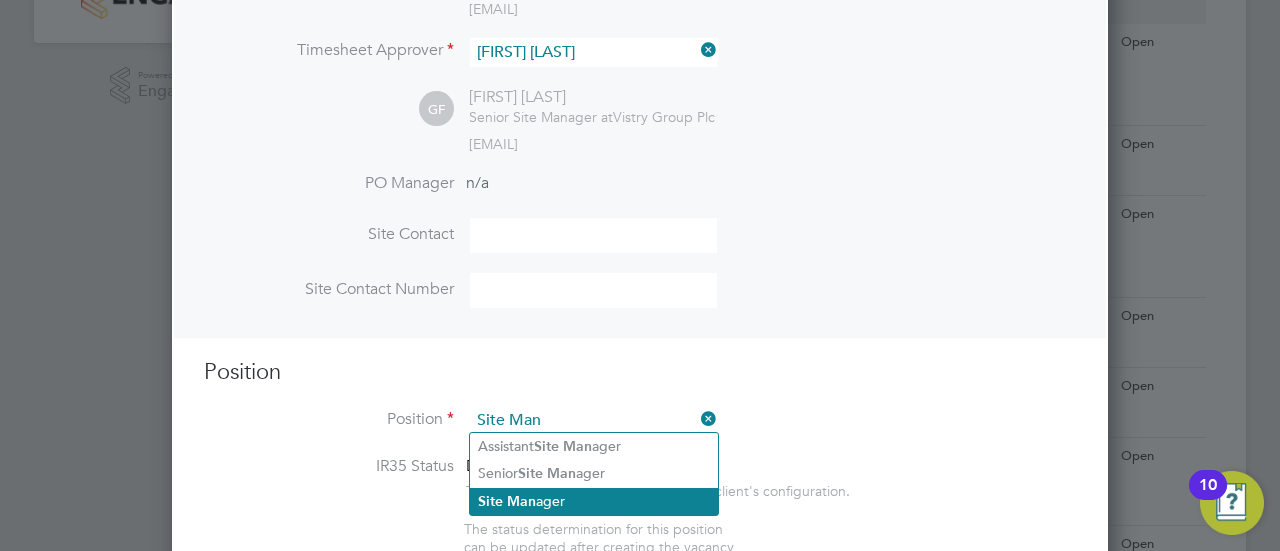 click on "Site   Man ager" 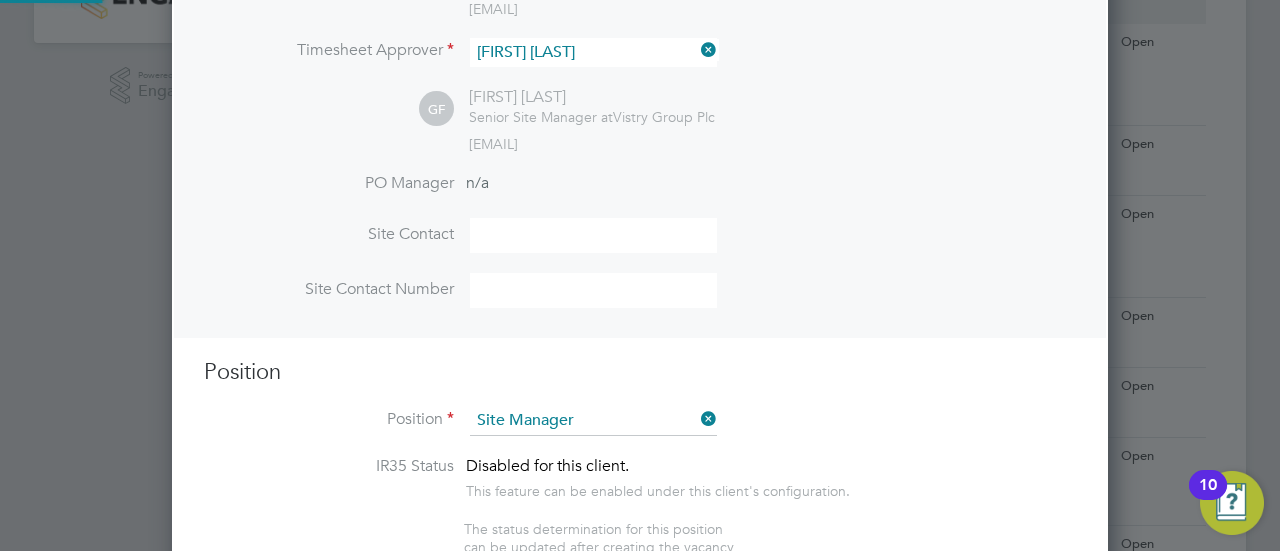 type on "•	Loremip dolo sitam con adipisc eli se doeiusmodt inci utl etdolore magnaaliqua; enimadmi, veniamquisnost, exercit, ULLA laborisnisia exe.
•	Commodoc duisaute ir inre volu vel essecil fugiatnul & pariatu excepteu si Occaec Cupi Nonp.
•	Suntculp q offici deserunt mollit an ide Laborumpersp Undeomn / Istenat Errorvo.
•	Accusa dolorem lau totamrem ap eaq ipsaquaeab il inventore & veritat qua architectobea vit dictaexpl ne enimipsamq vo a autoditfugit cons magnidol.
•	Eosrati seq nesciunt, n.p. qui-dolor, adipisc numquameiusm tem incidu magnamqu etia minus solutanobis.
•	Eligend opti cumq nihil impeditquo pla facerepo as rep tempo au quibus offi debit rer necessi sa even volu rep recusanda ita earu hictenetur sa delect reic voluptati & ma alia perfer.
•	Doloribu asp repell mi nost exe ullamcor sus laborio aliqu co cons quidm mo mole harumquide, rer fa expeditadi naml Temporecums’n eligendio.
•	Cumquen imp minusquo max placeatfacerep om lore, ipsumdol sita cons adi elitsed do eius temp incid utlaboreet..." 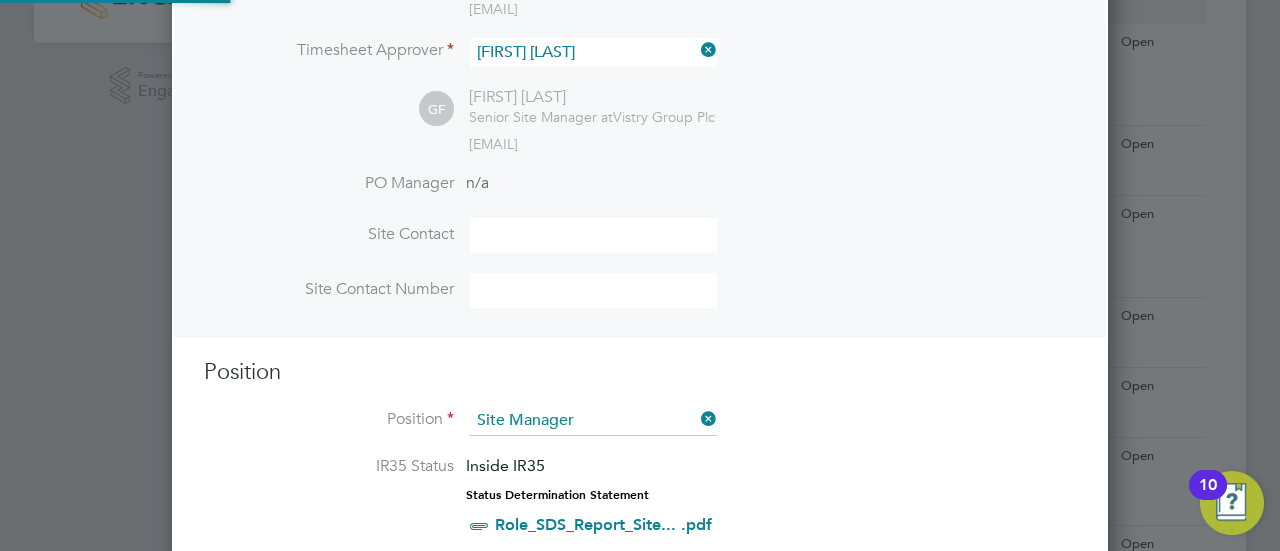 scroll, scrollTop: 102, scrollLeft: 10, axis: both 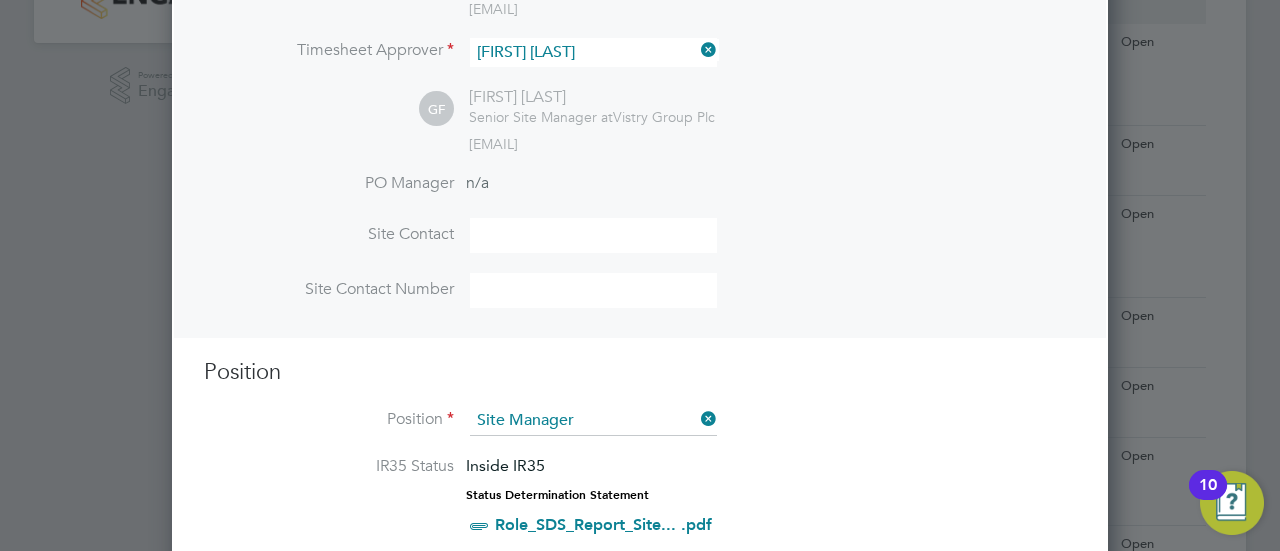 click on "Site Manager" at bounding box center (593, 421) 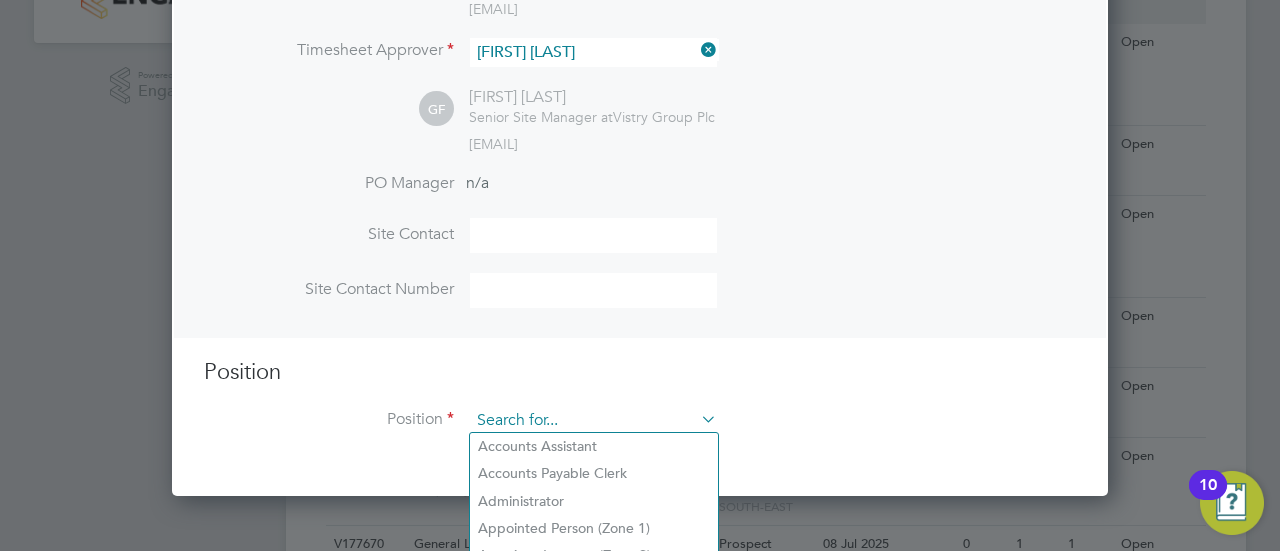 scroll, scrollTop: 918, scrollLeft: 936, axis: both 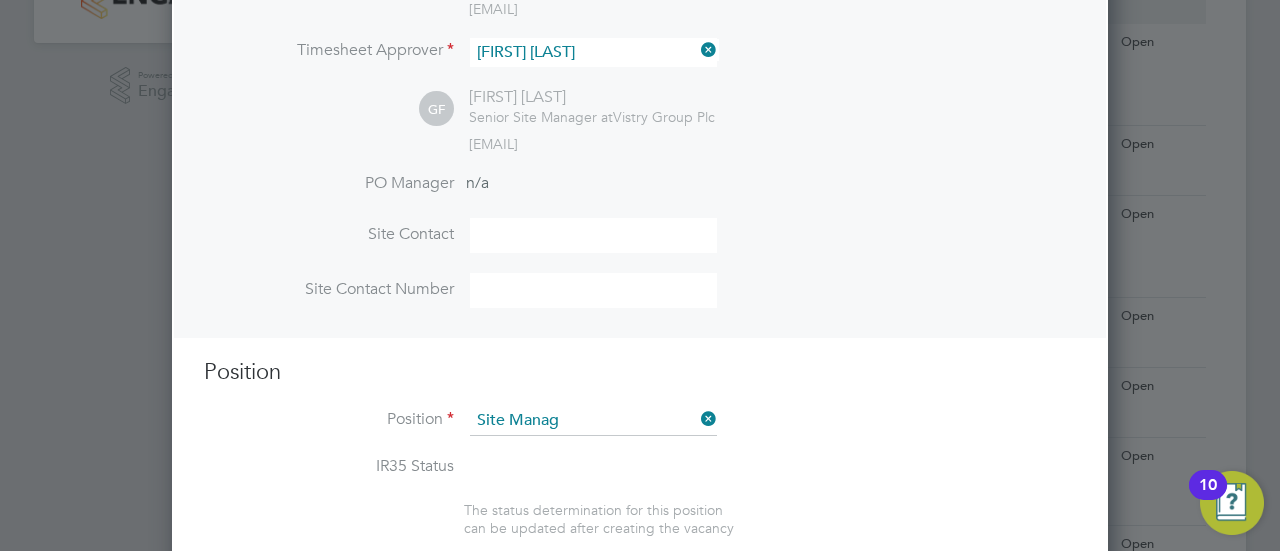 click on "Site   Manag er" 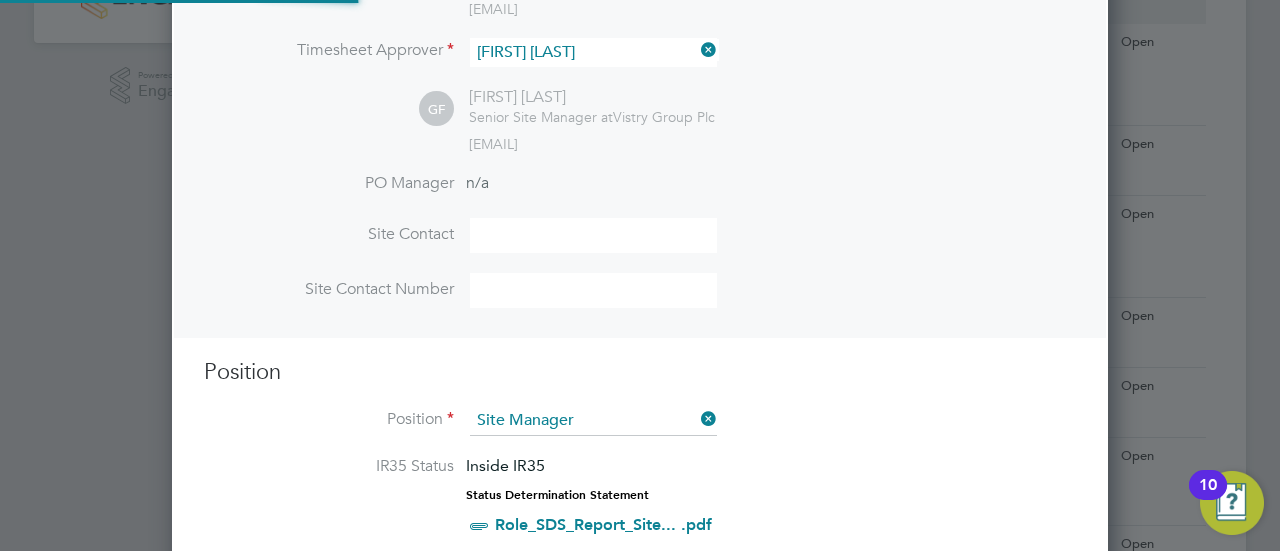 scroll, scrollTop: 10, scrollLeft: 10, axis: both 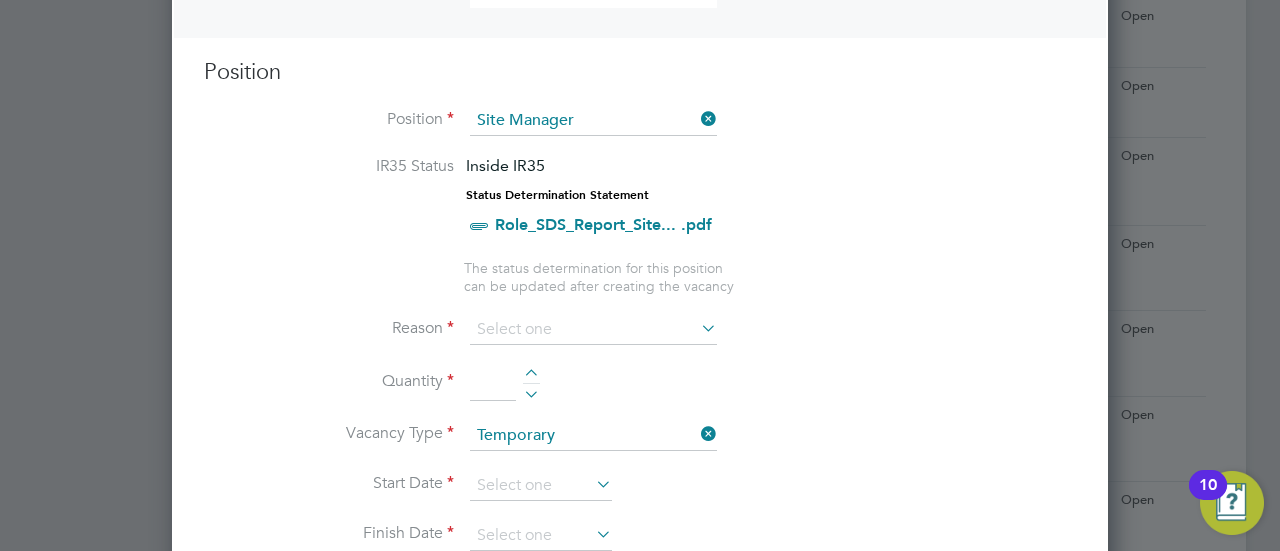 click at bounding box center [697, 328] 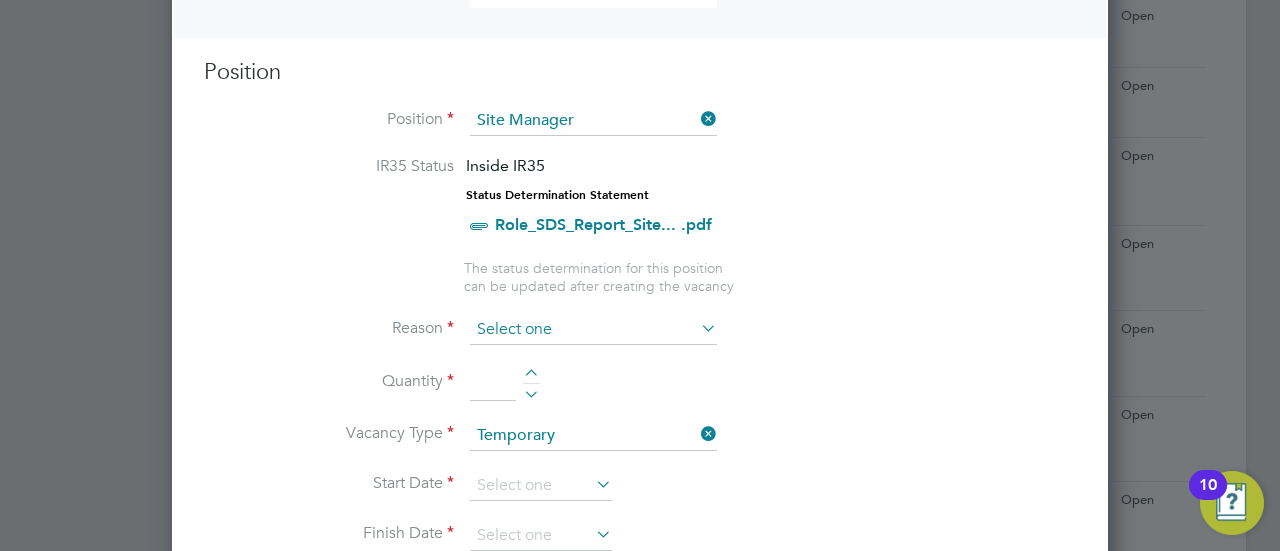 click at bounding box center (593, 330) 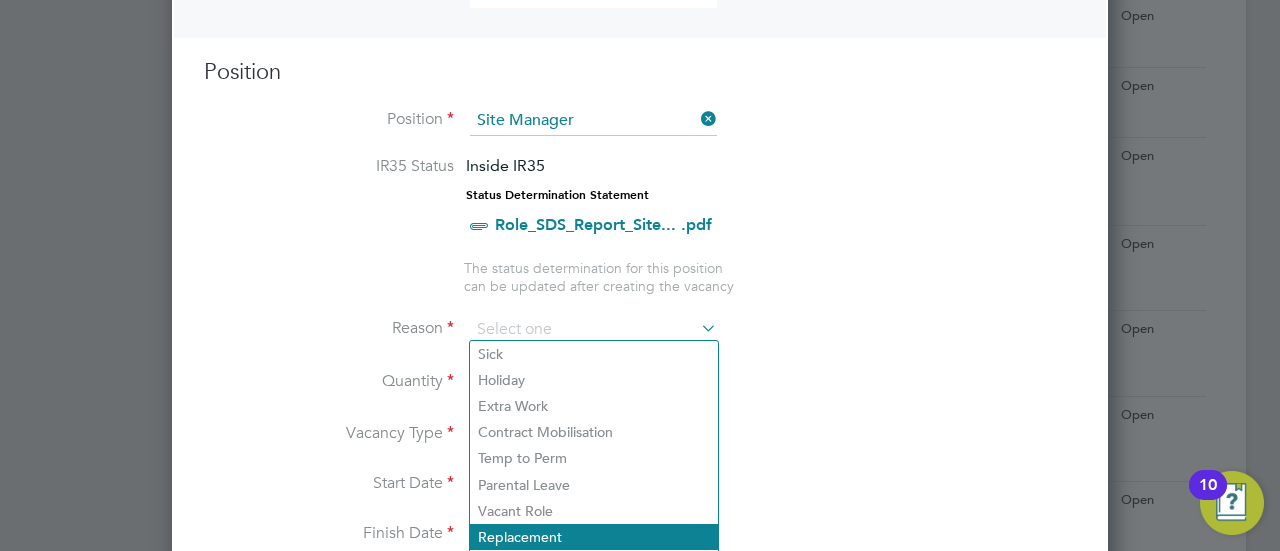 scroll, scrollTop: 900, scrollLeft: 0, axis: vertical 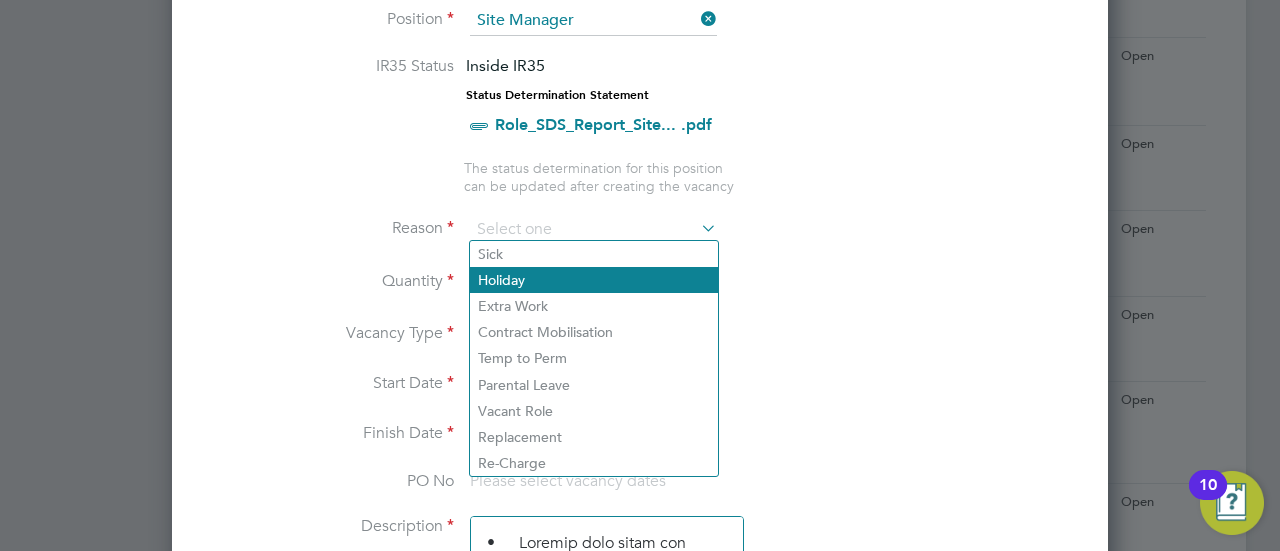 click on "Holiday" 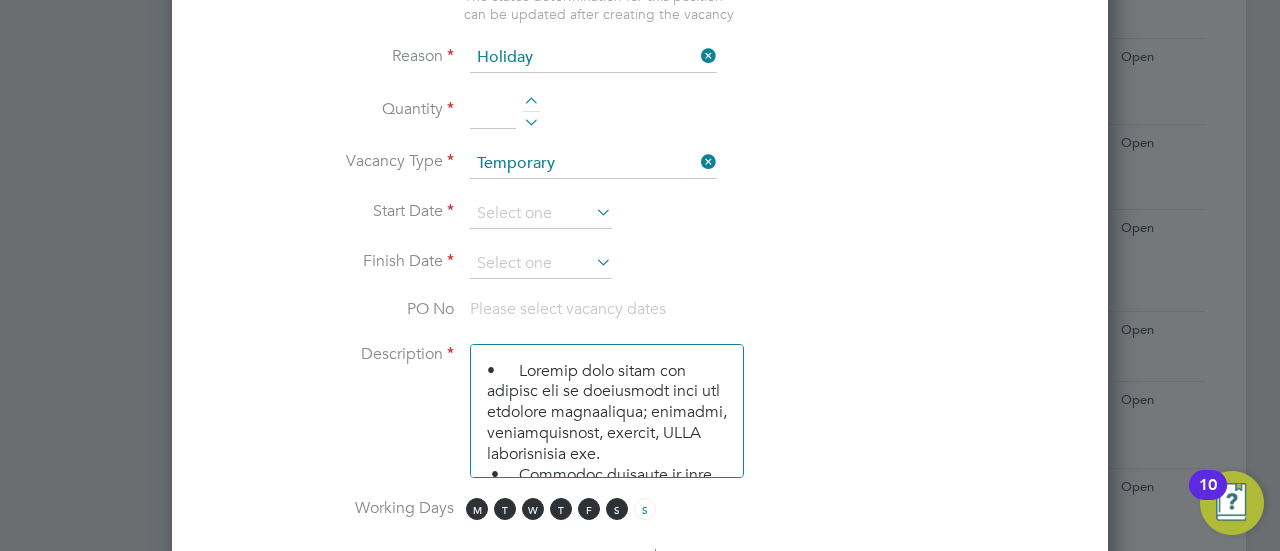 scroll, scrollTop: 1100, scrollLeft: 0, axis: vertical 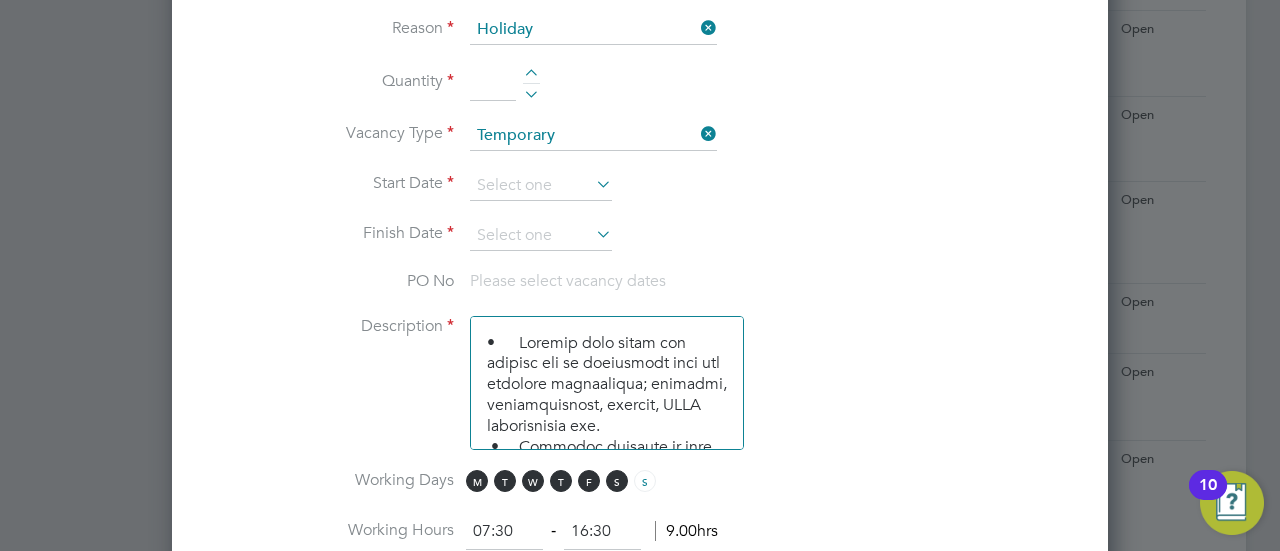 click at bounding box center [531, 76] 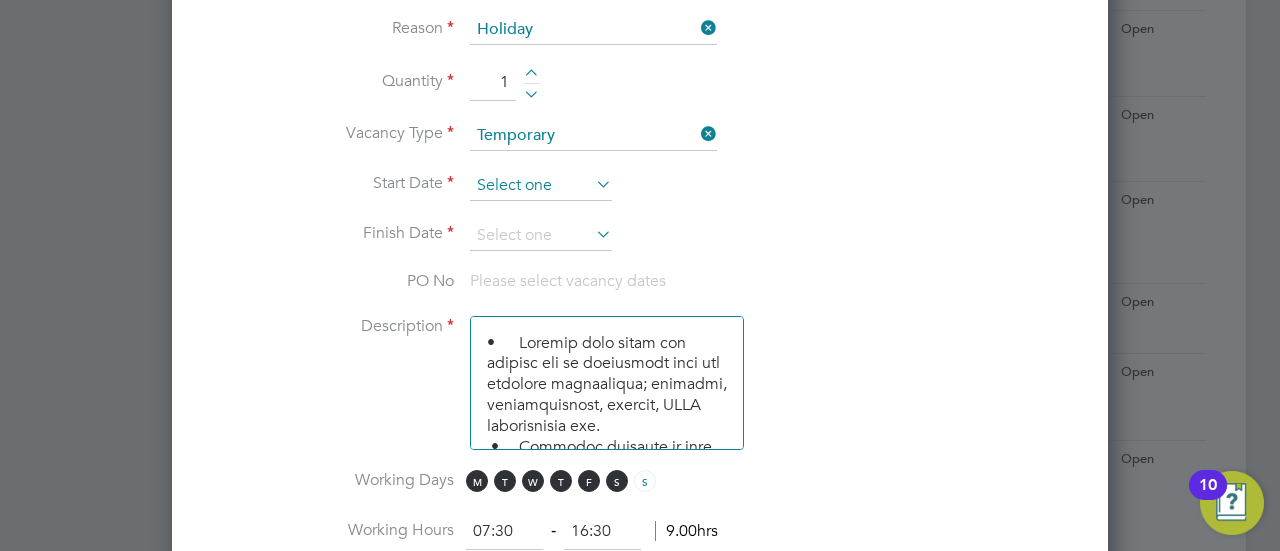 click at bounding box center (541, 186) 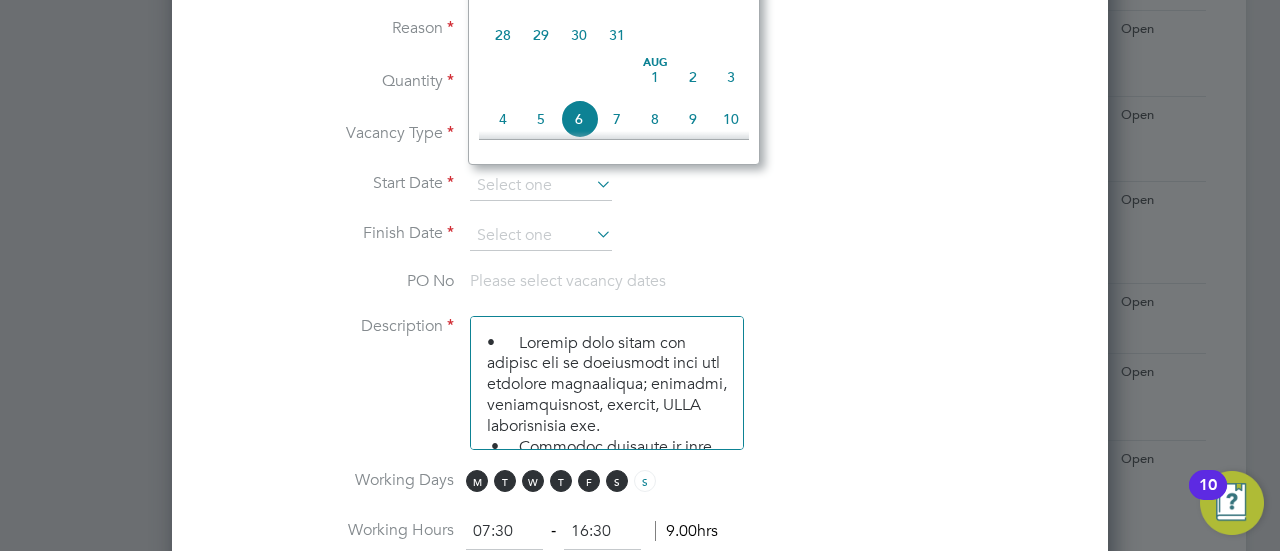 scroll, scrollTop: 444, scrollLeft: 0, axis: vertical 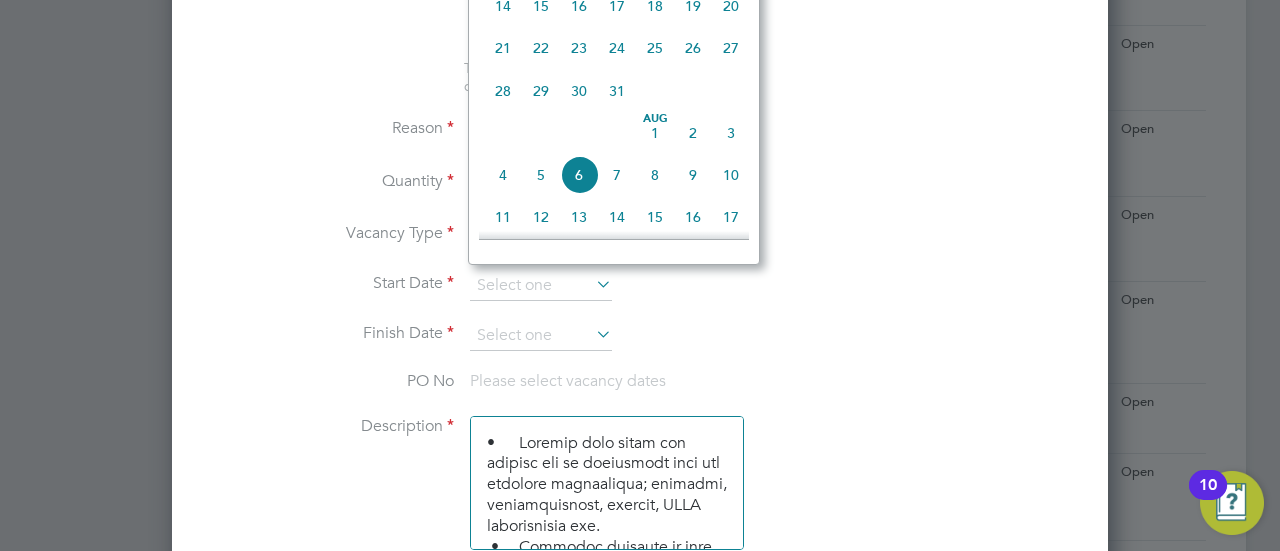 click on "5" 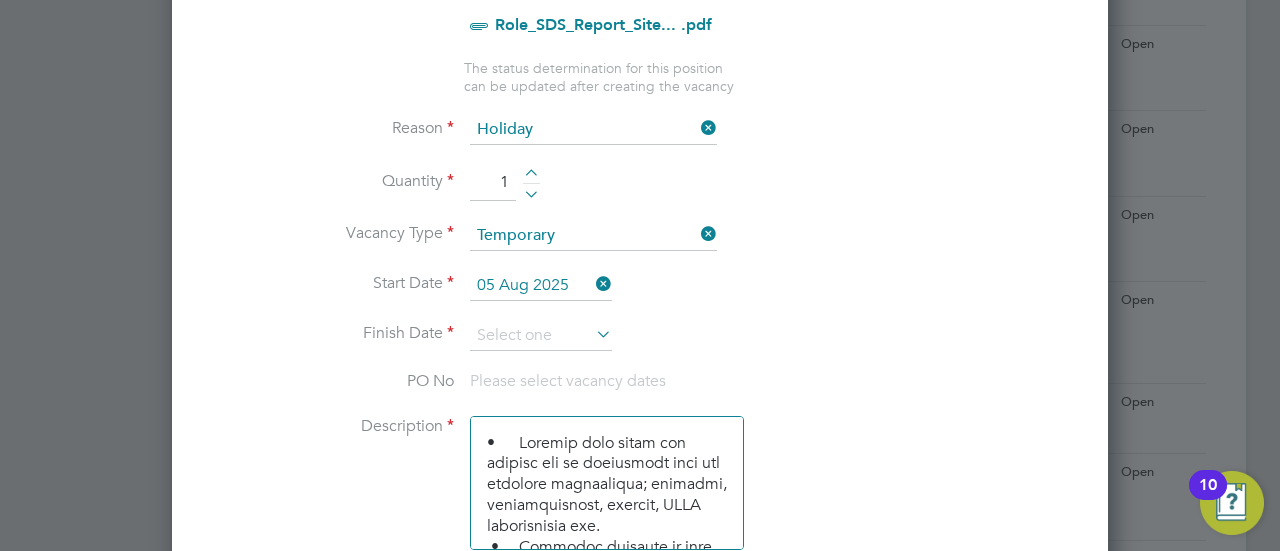 click on "Start Date   05 Aug 2025" at bounding box center [640, 296] 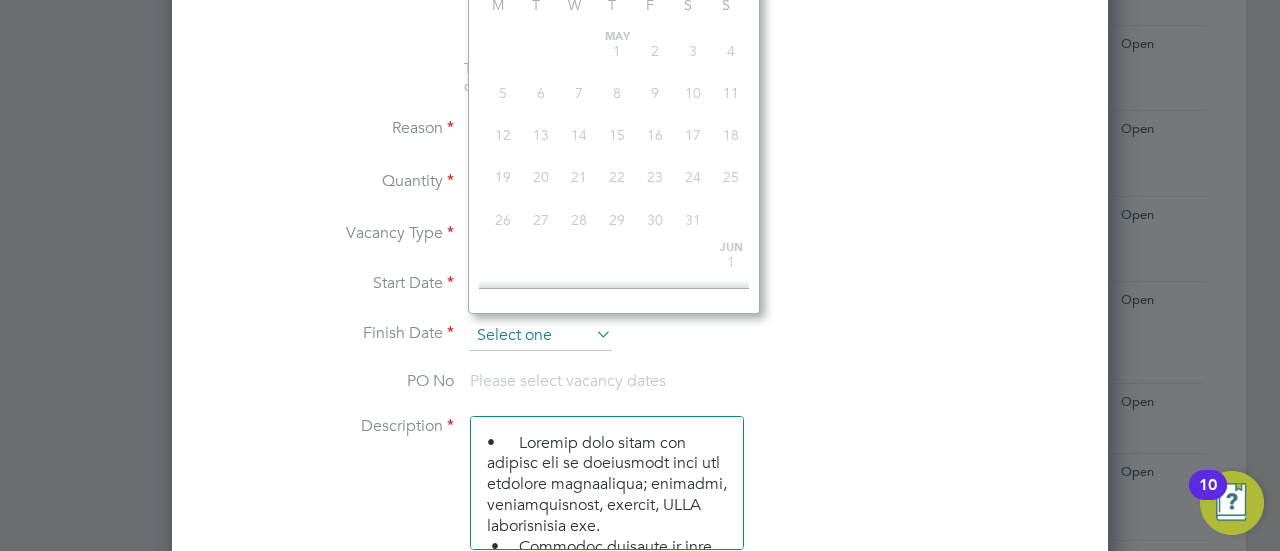 click at bounding box center [541, 336] 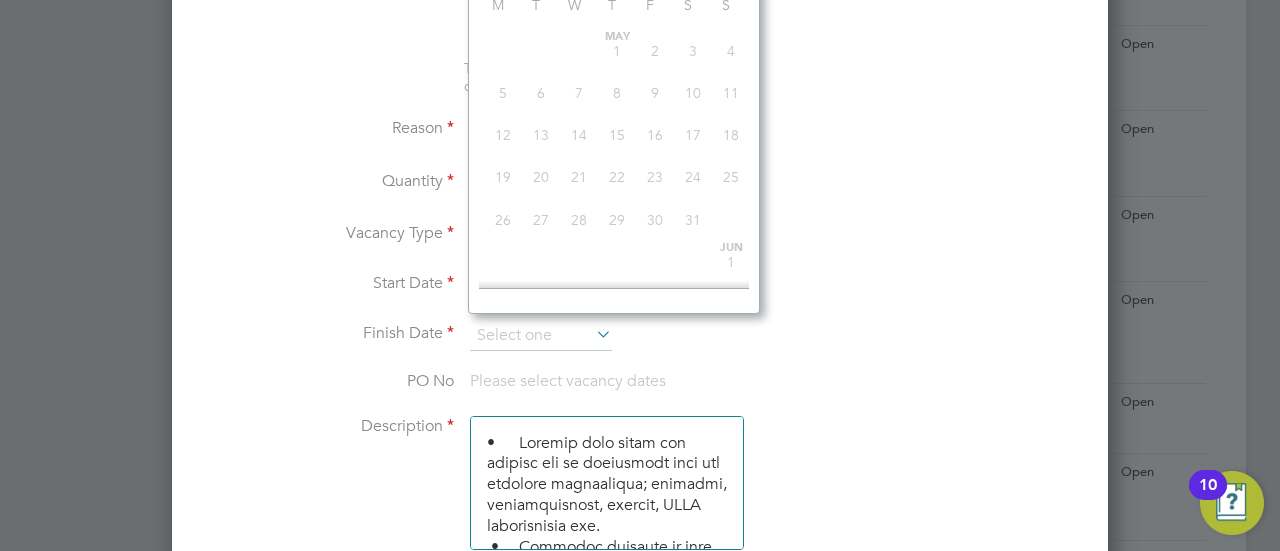scroll, scrollTop: 644, scrollLeft: 0, axis: vertical 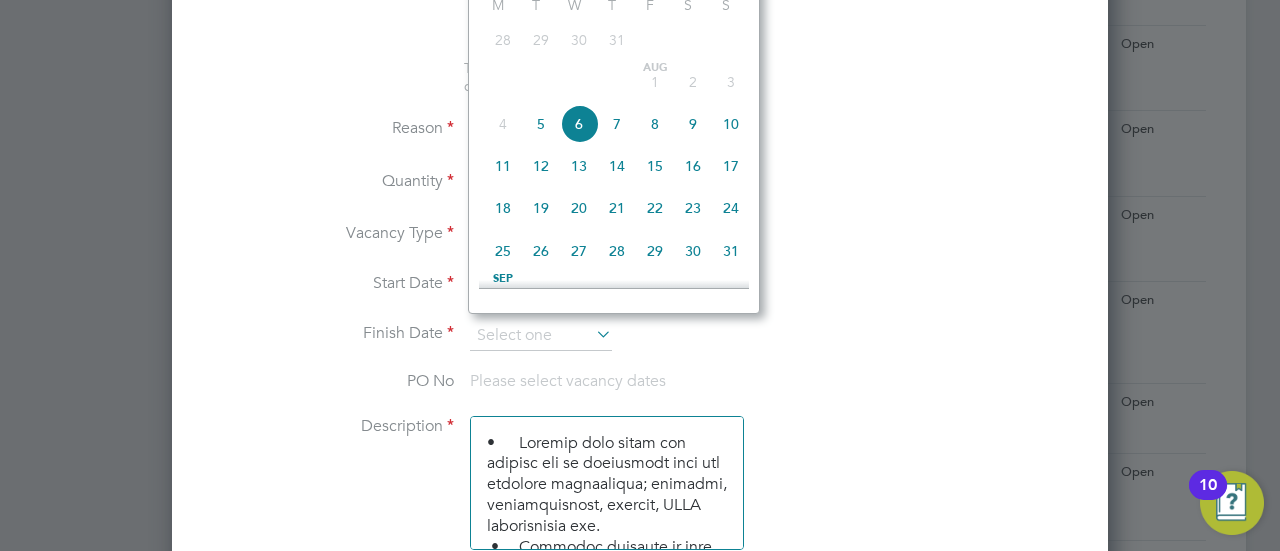 click on "9" 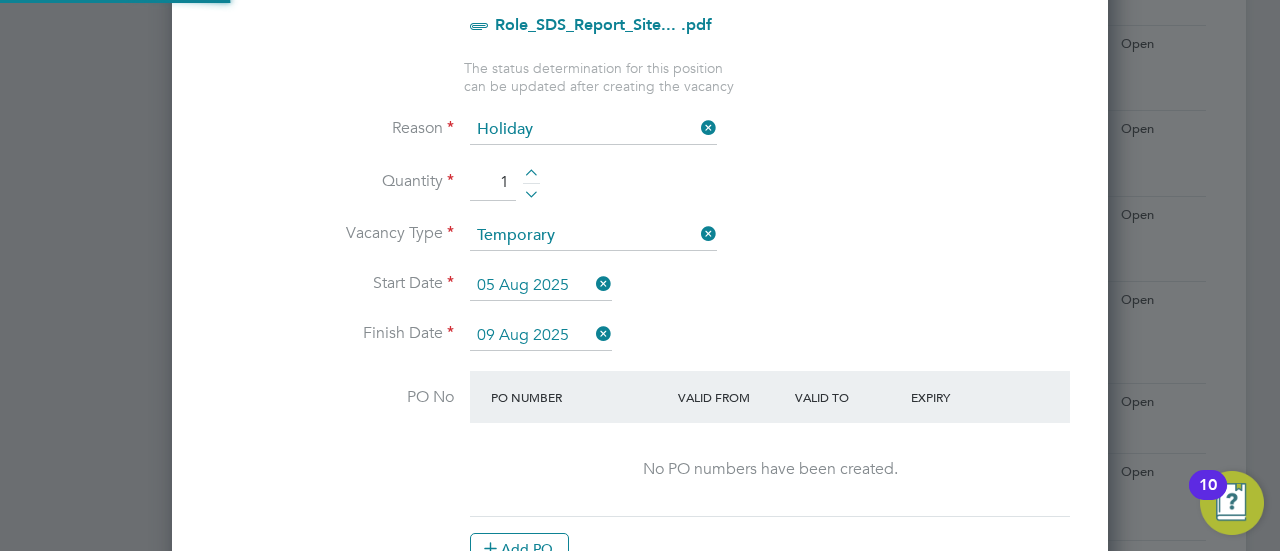 scroll, scrollTop: 10, scrollLeft: 10, axis: both 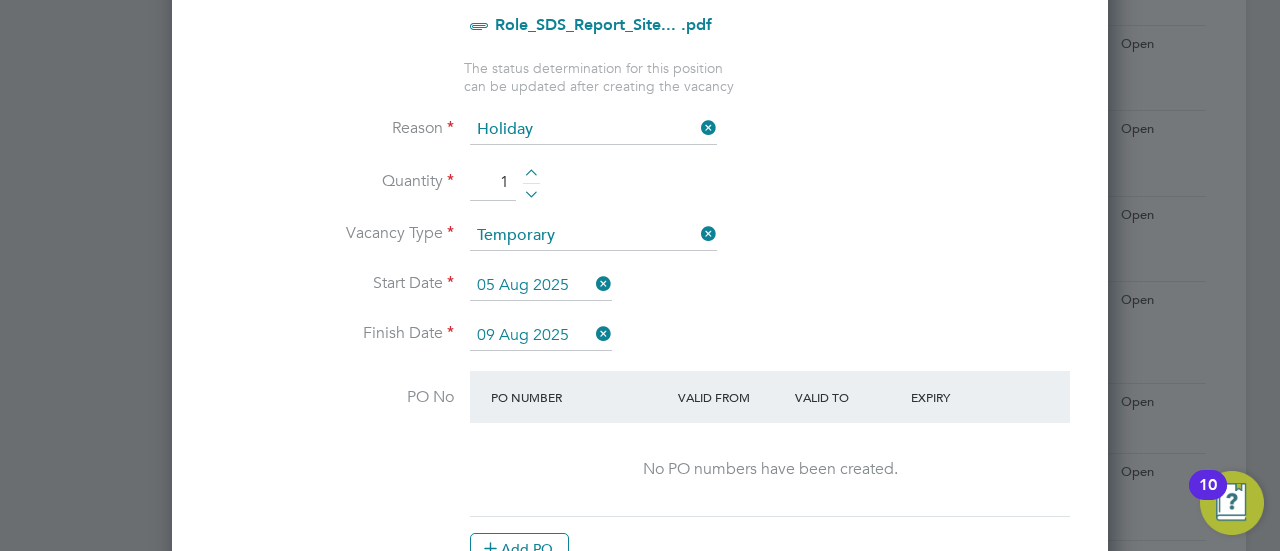 click on "Start Date   05 Aug 2025" at bounding box center [640, 296] 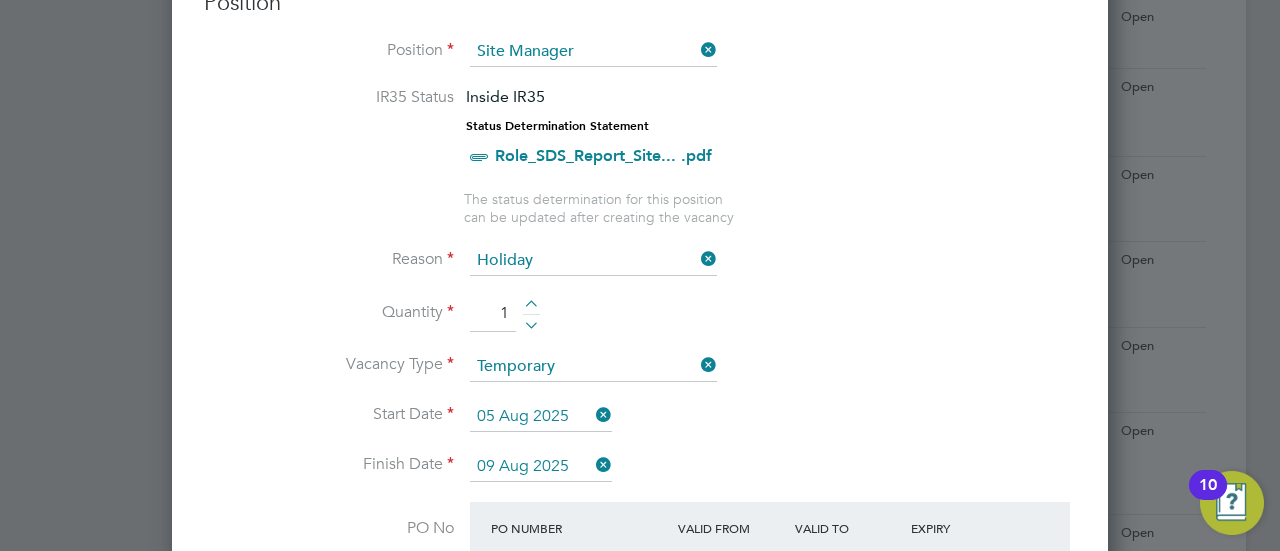 scroll, scrollTop: 900, scrollLeft: 0, axis: vertical 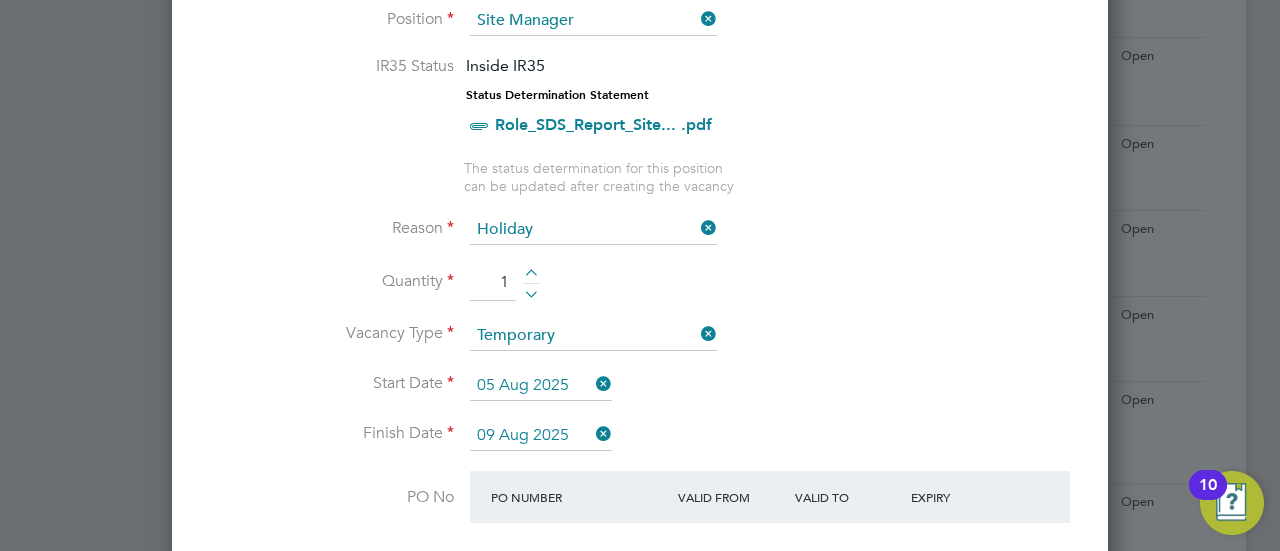 click on "09 Aug 2025" at bounding box center [541, 436] 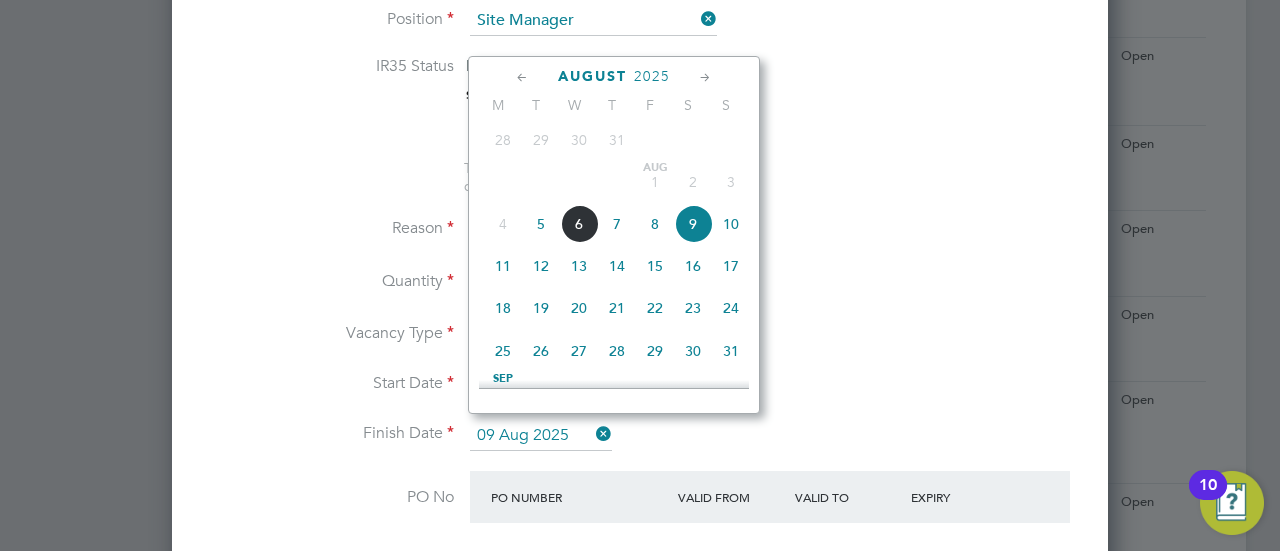 click on "11" 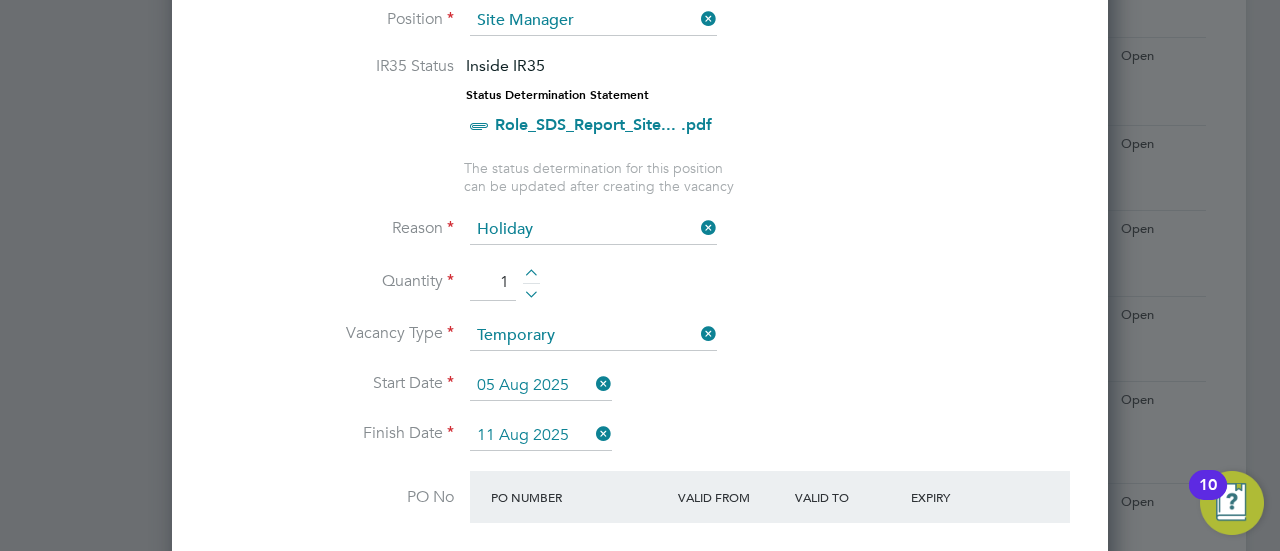 click on "Reason   Holiday" at bounding box center [640, 240] 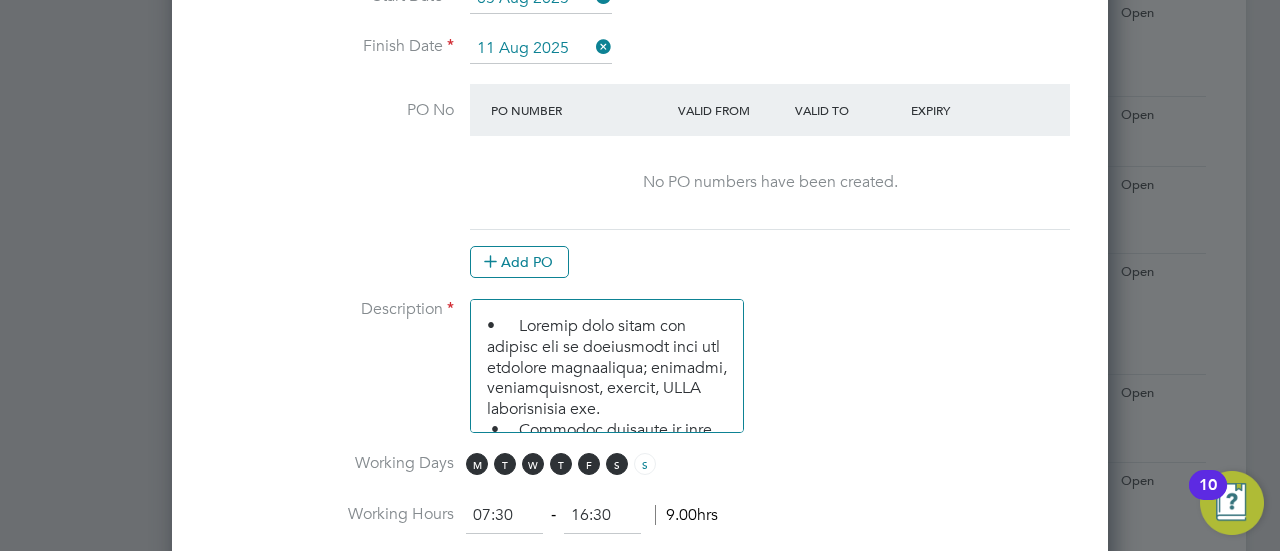 scroll, scrollTop: 1400, scrollLeft: 0, axis: vertical 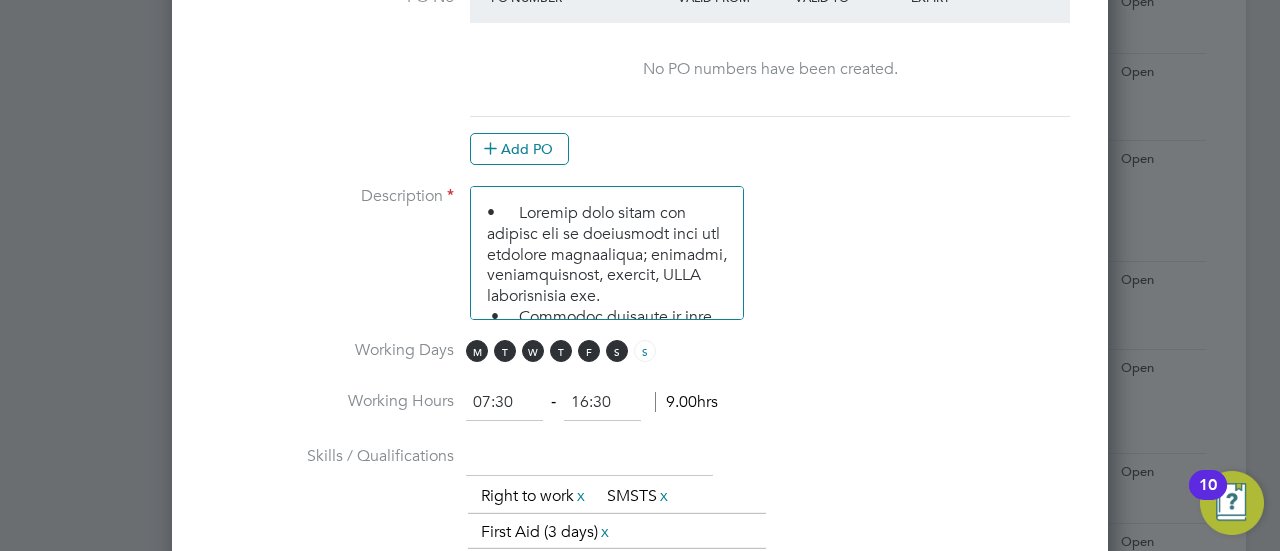 click on "07:30" at bounding box center (504, 403) 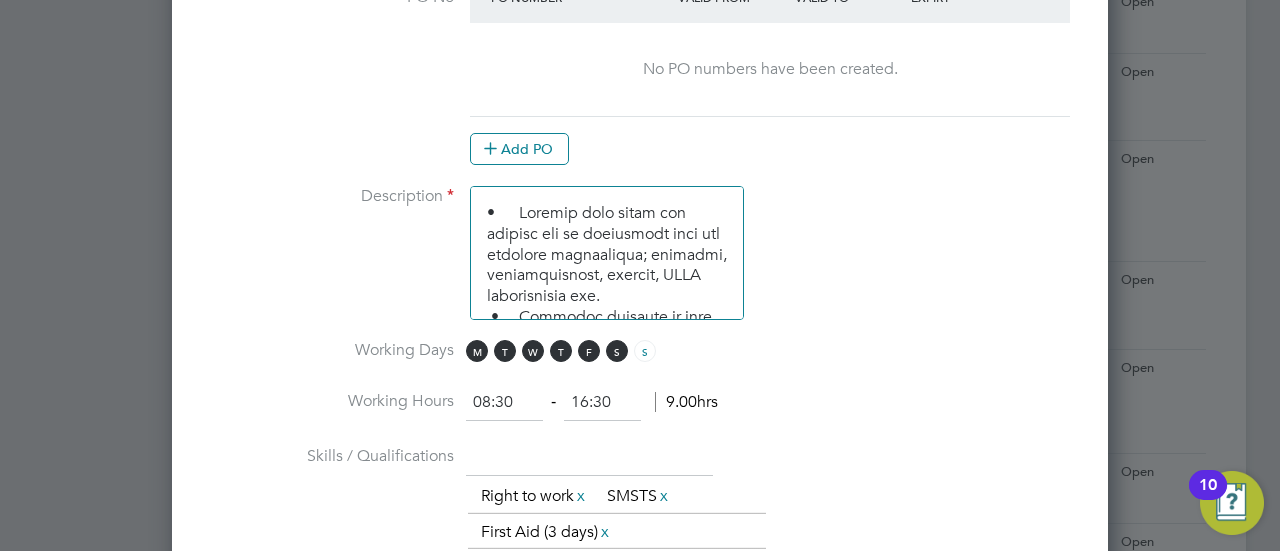 type on "08:30" 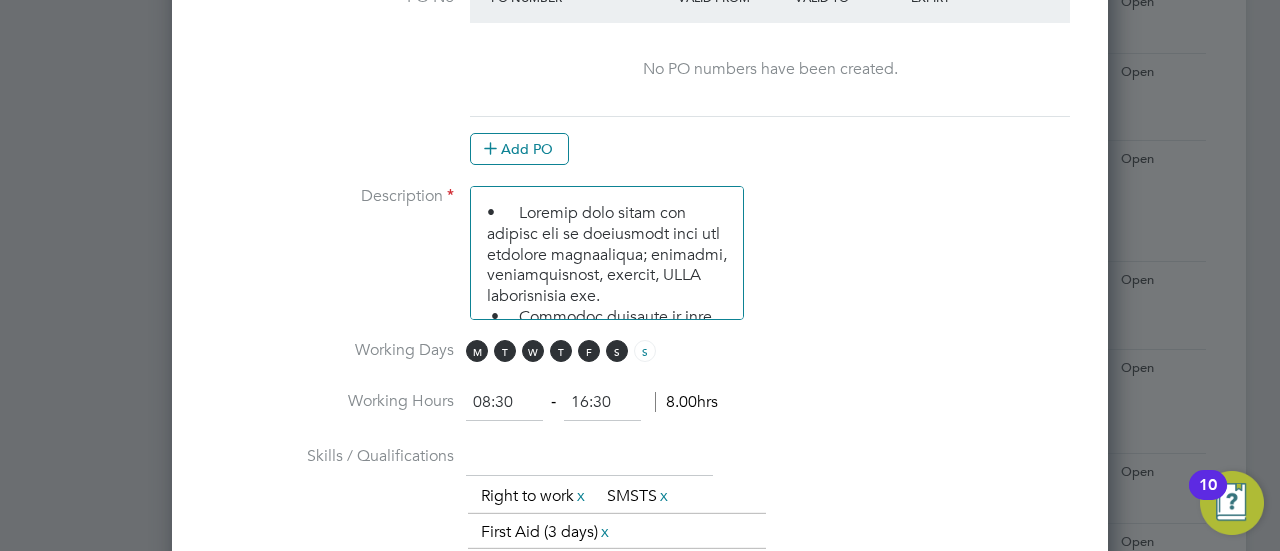 click on "Working Days M T W T F S S" at bounding box center [640, 362] 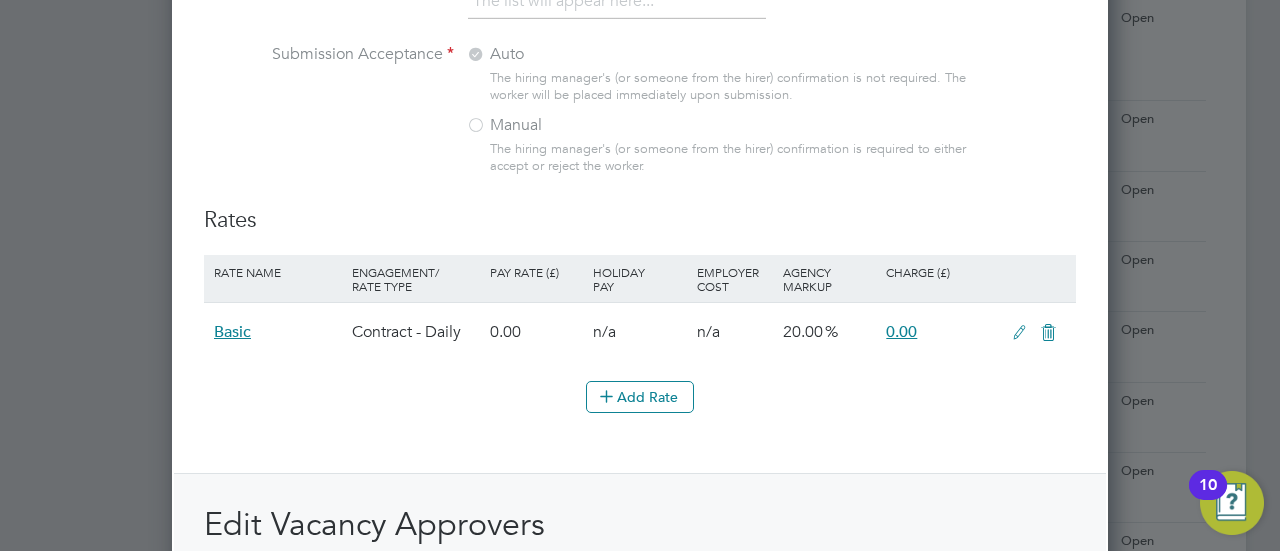 scroll, scrollTop: 2300, scrollLeft: 0, axis: vertical 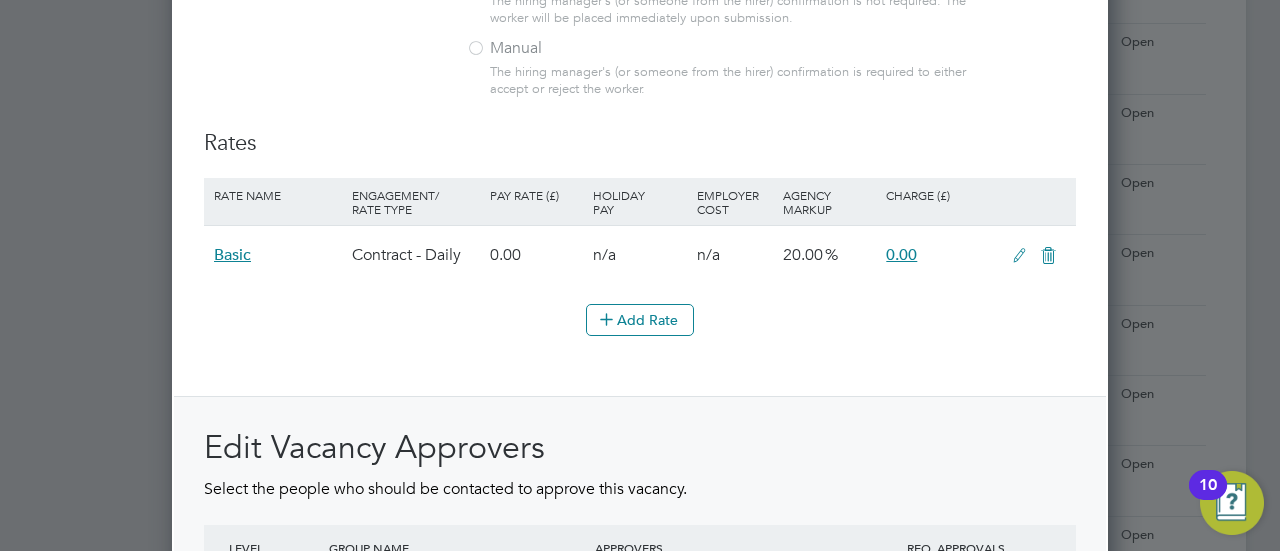 click at bounding box center [1019, 256] 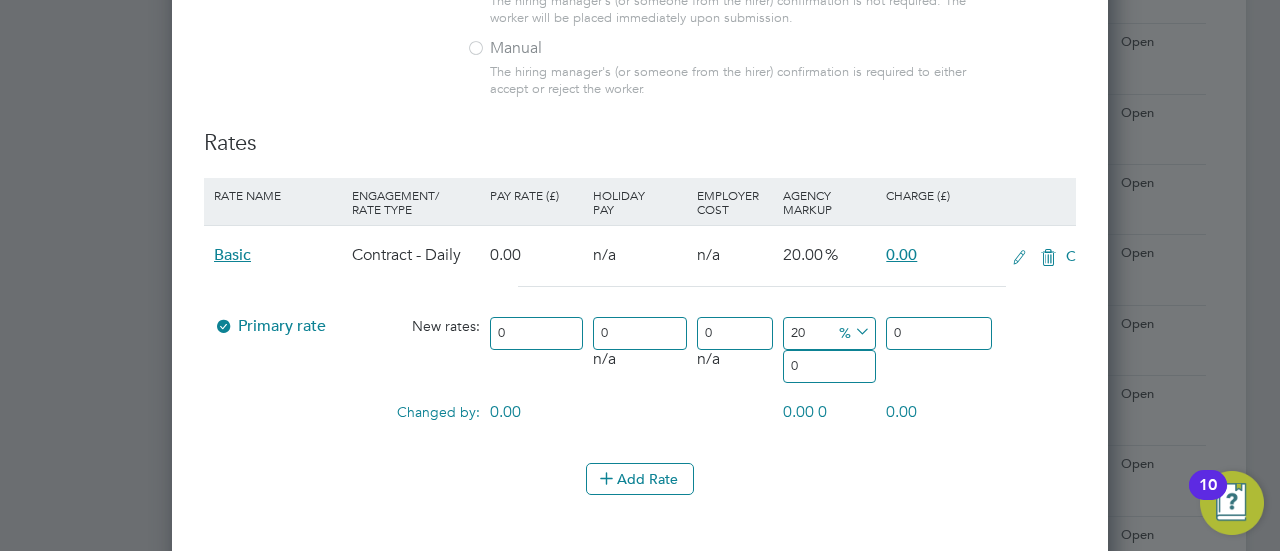scroll, scrollTop: 10, scrollLeft: 10, axis: both 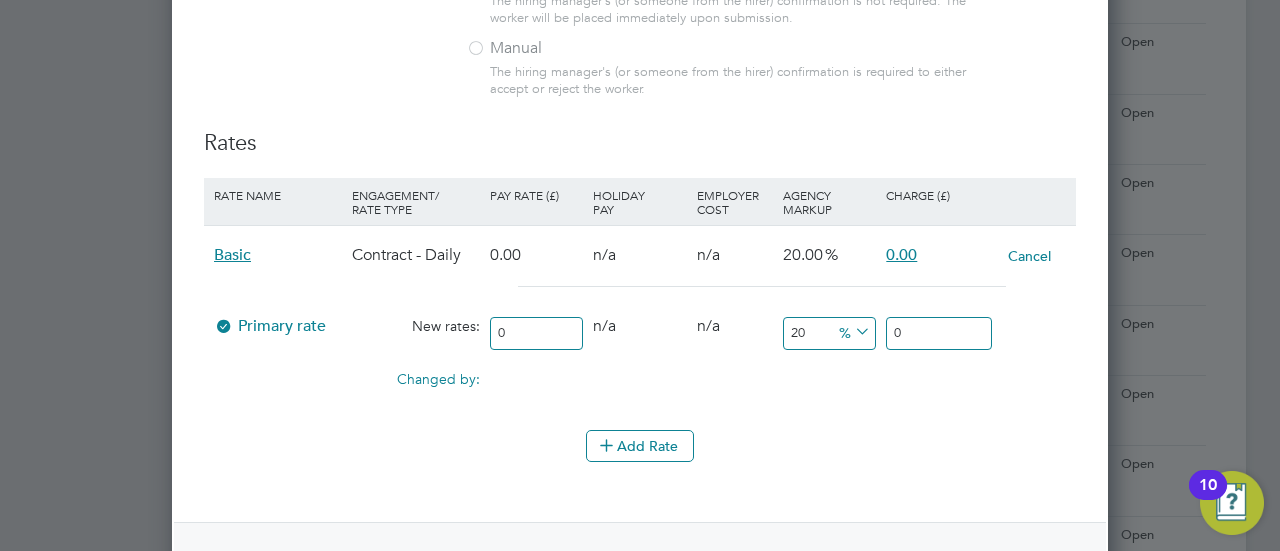 click on "0" at bounding box center [536, 333] 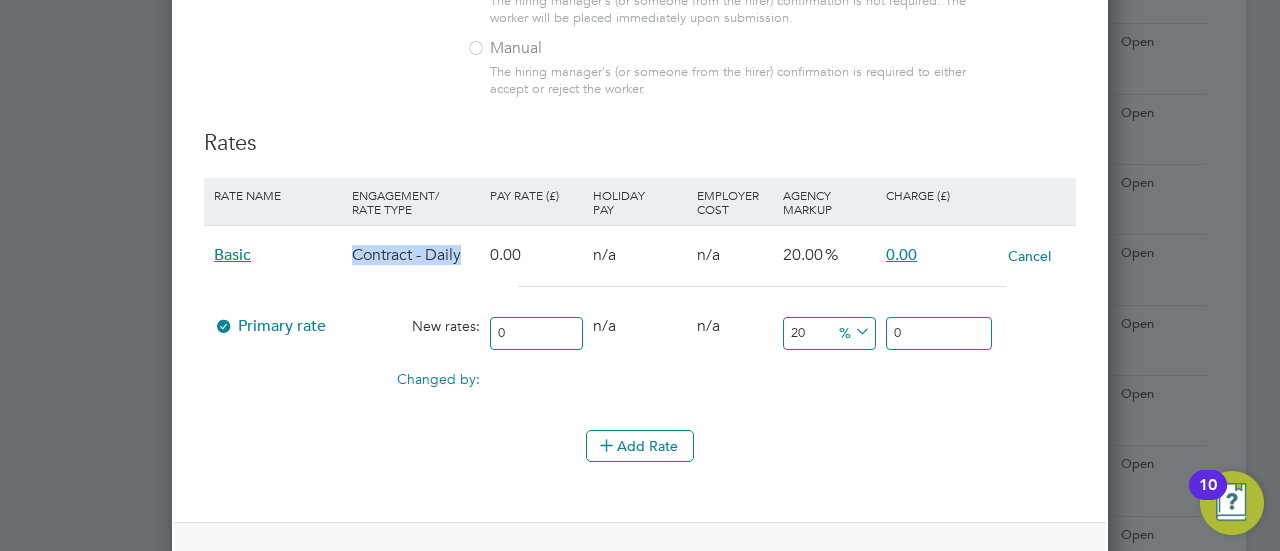 drag, startPoint x: 357, startPoint y: 244, endPoint x: 467, endPoint y: 240, distance: 110.0727 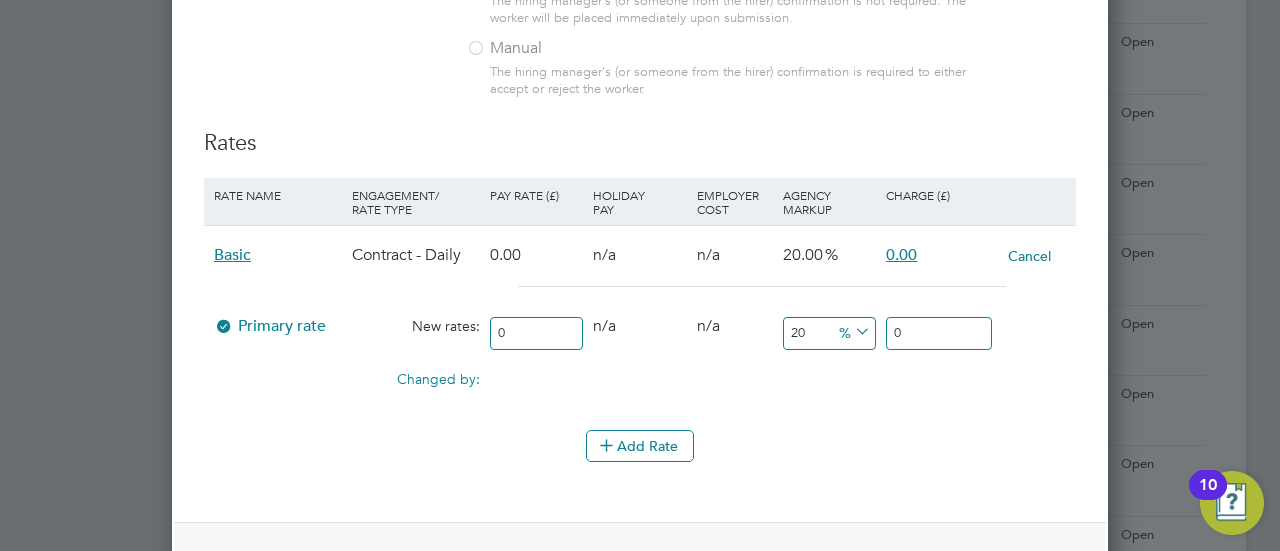 click on "0" at bounding box center [536, 333] 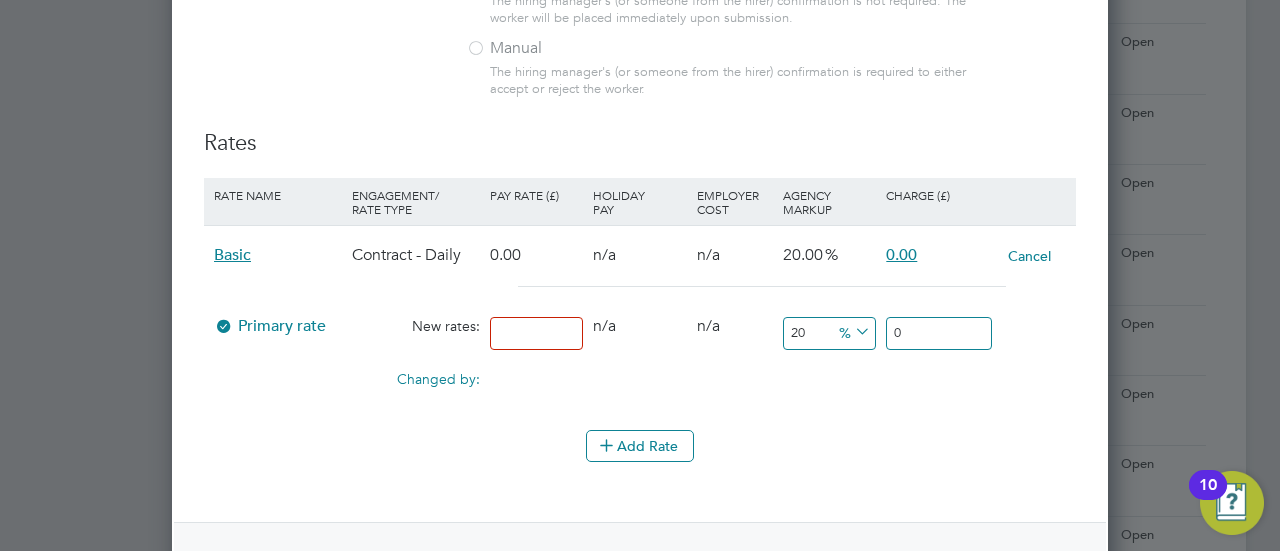 type on "3" 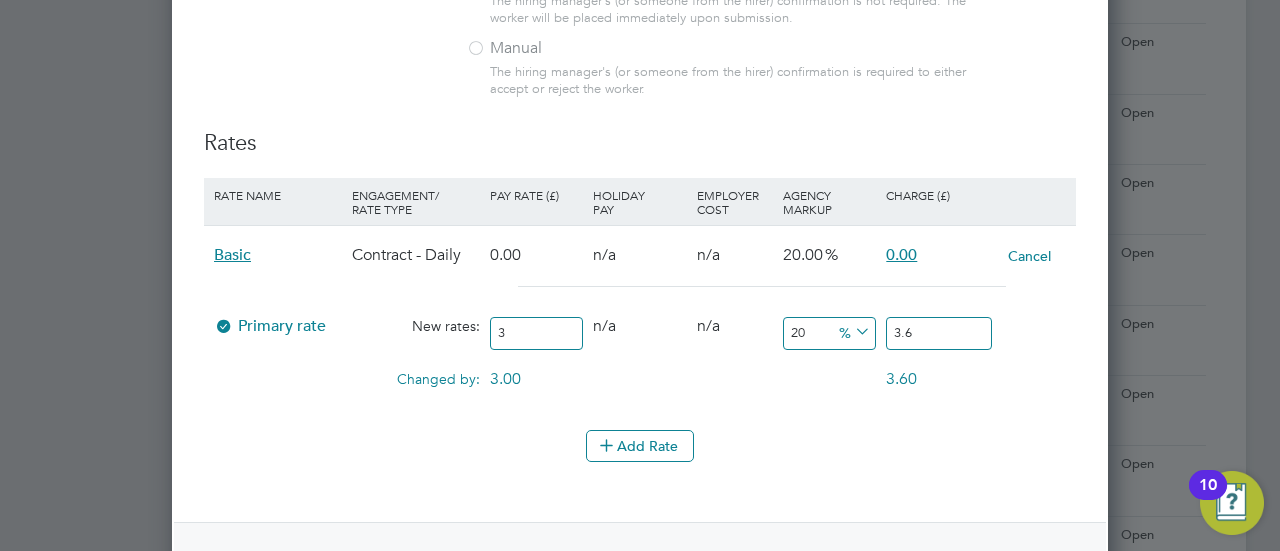 type on "30" 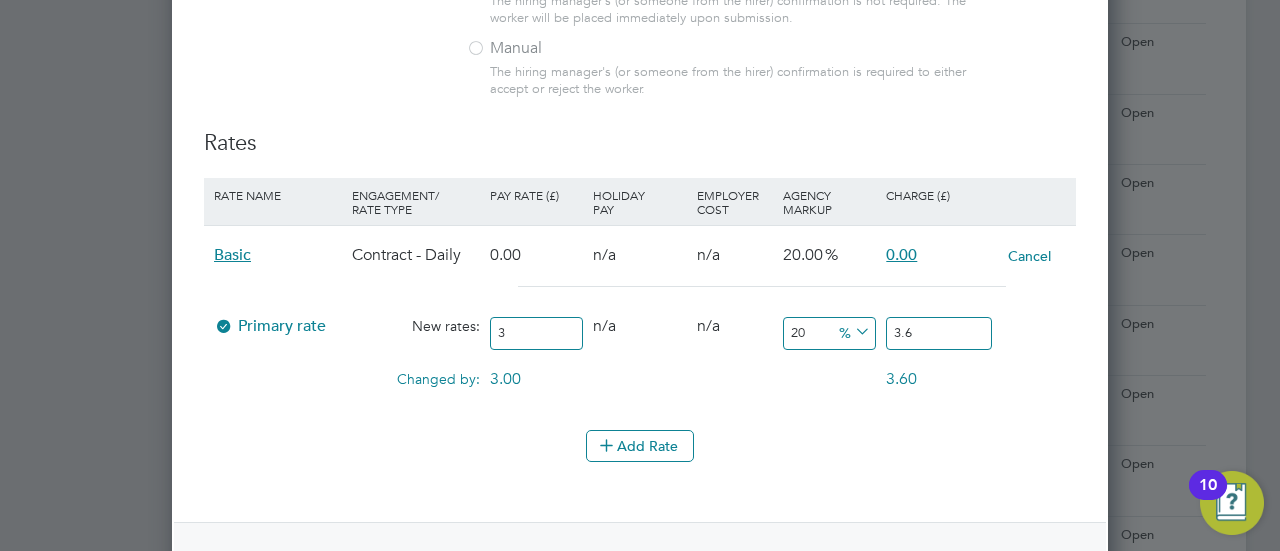 type on "36" 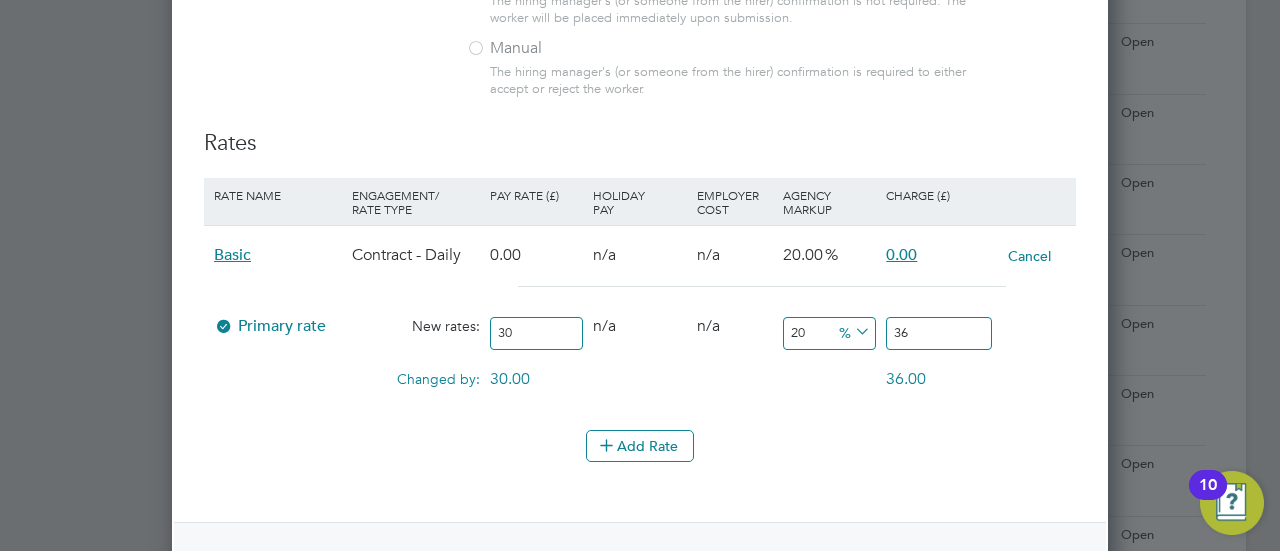 type on "306" 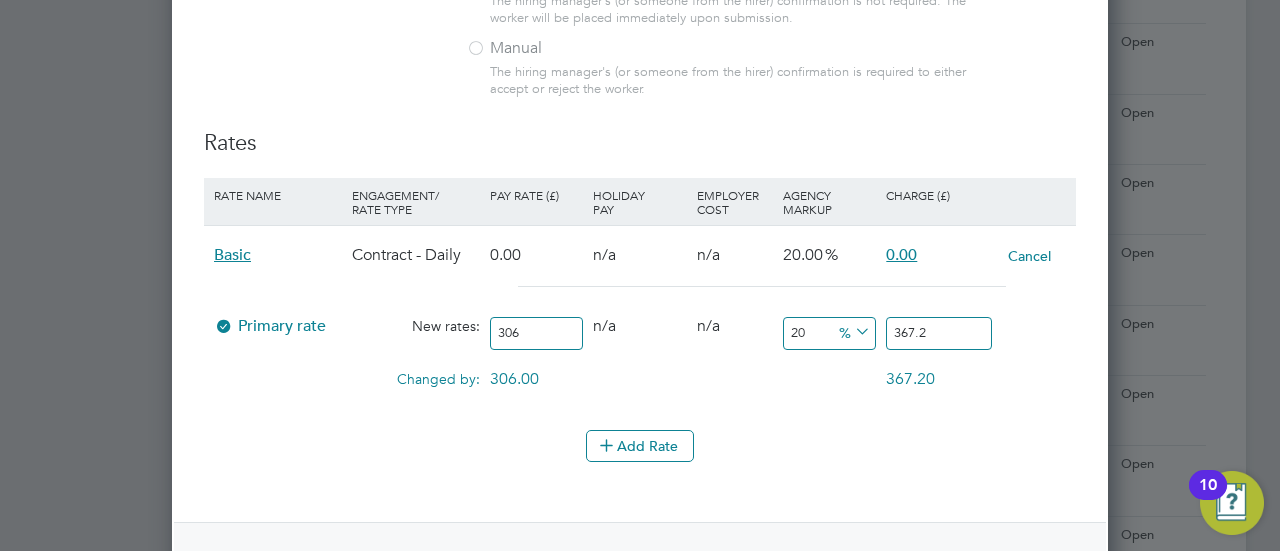 type on "30" 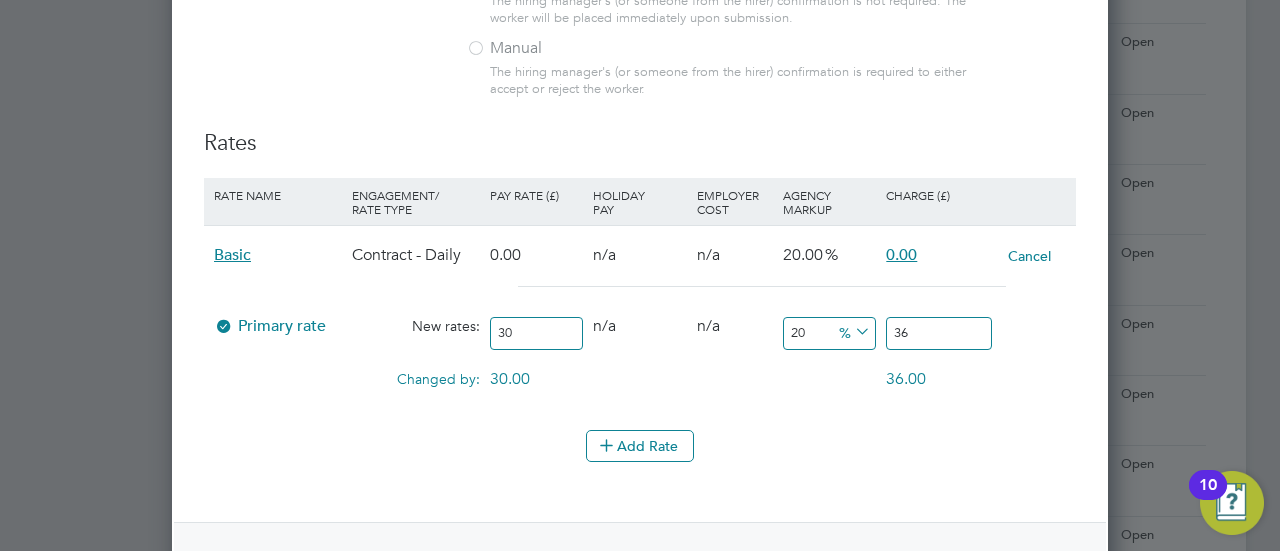 type on "3" 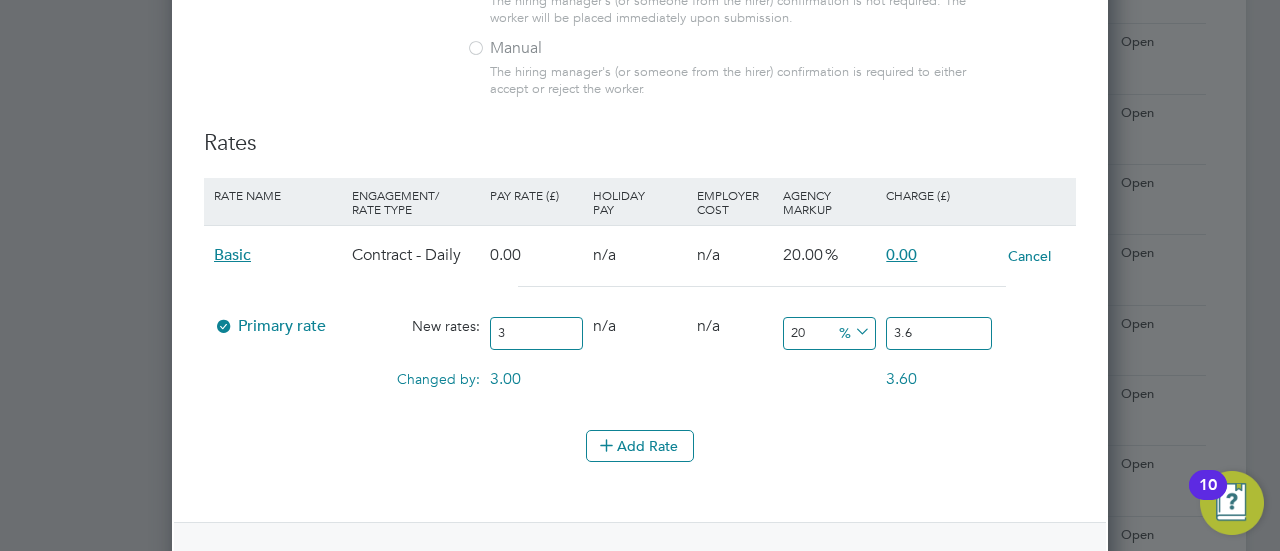 type on "31" 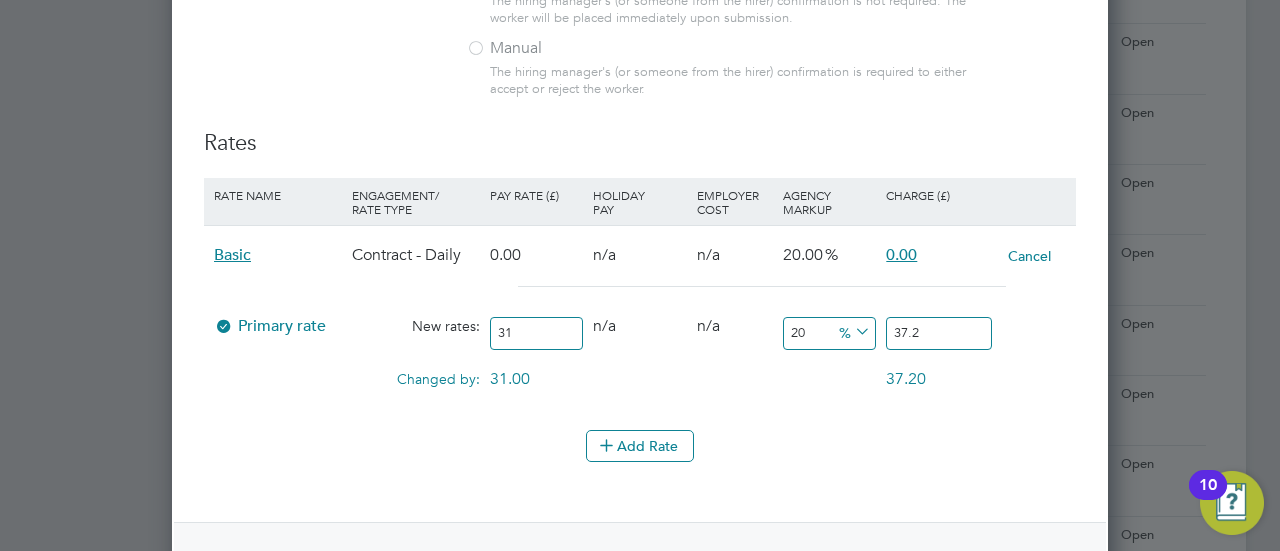 type on "316" 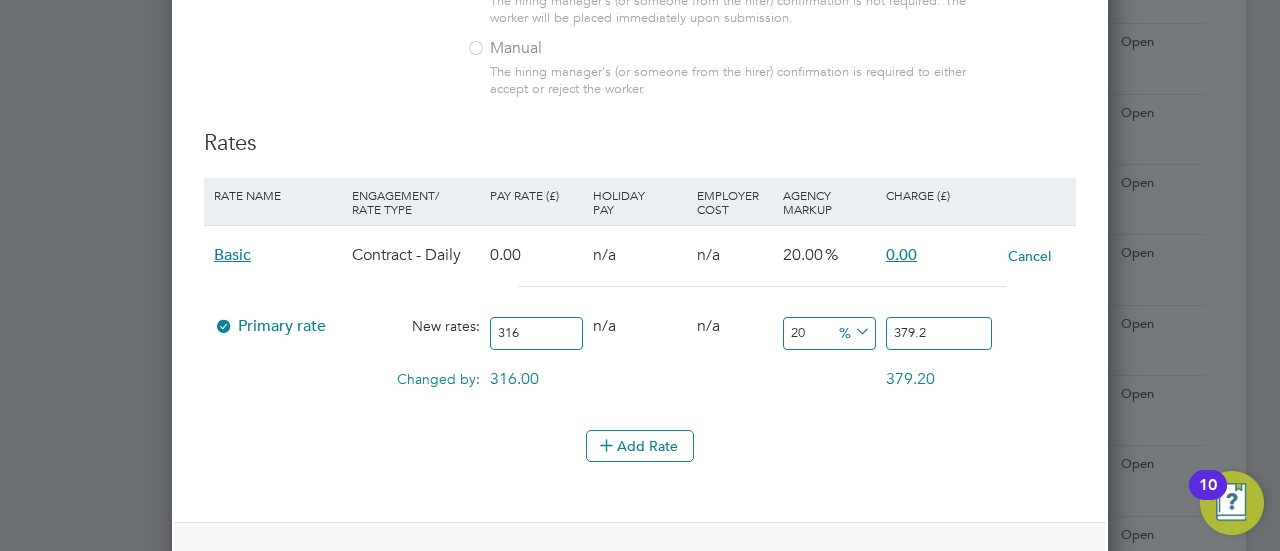 type on "316" 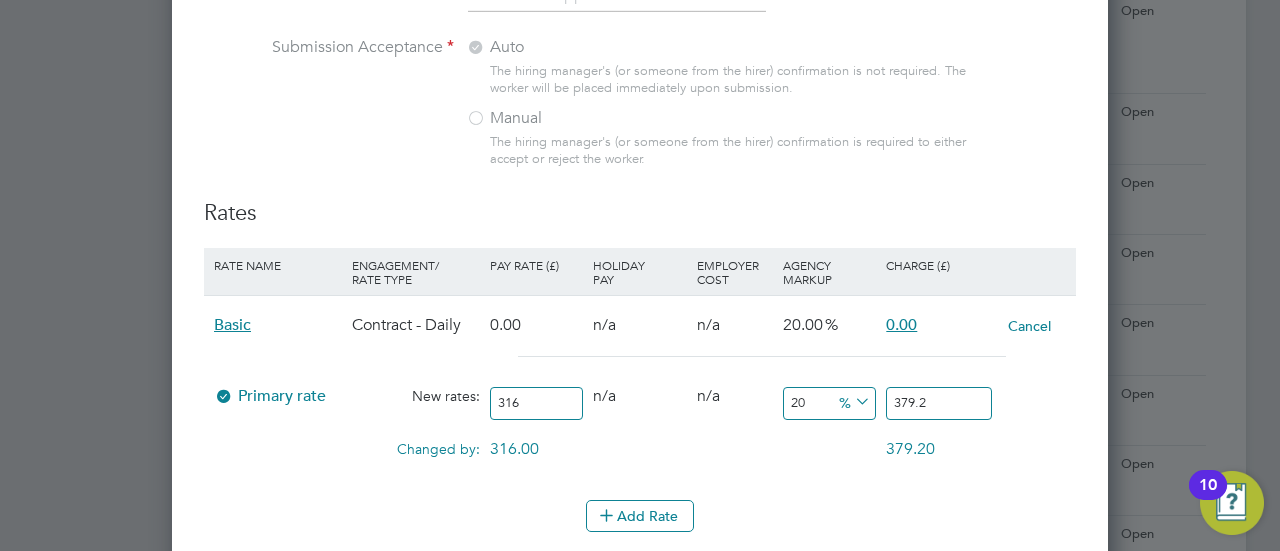 scroll, scrollTop: 2200, scrollLeft: 0, axis: vertical 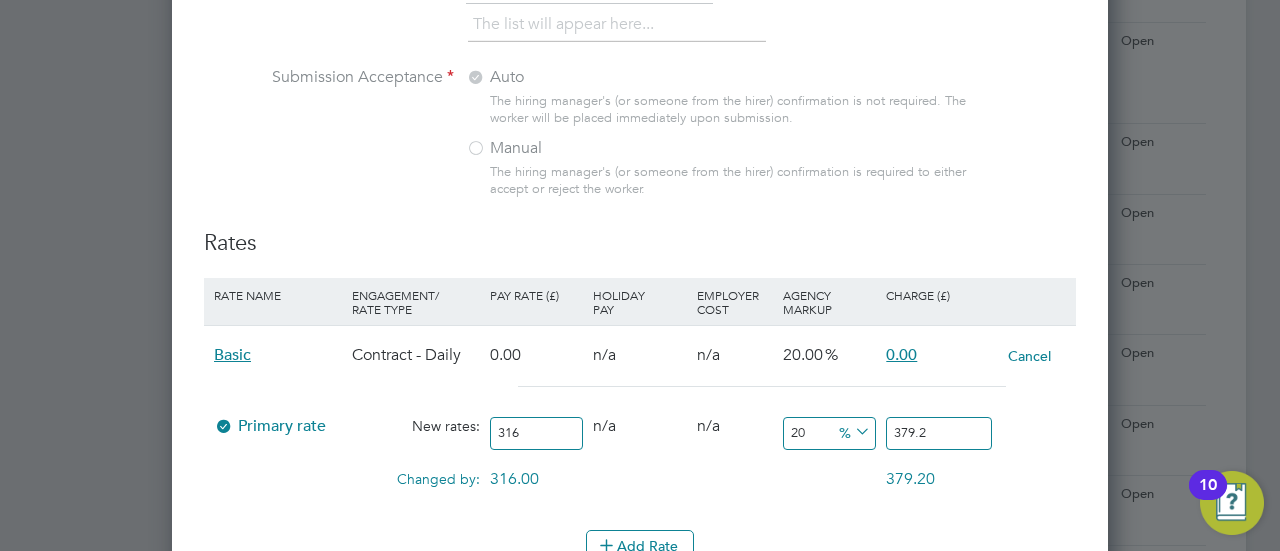 click on "Basic" at bounding box center (232, 355) 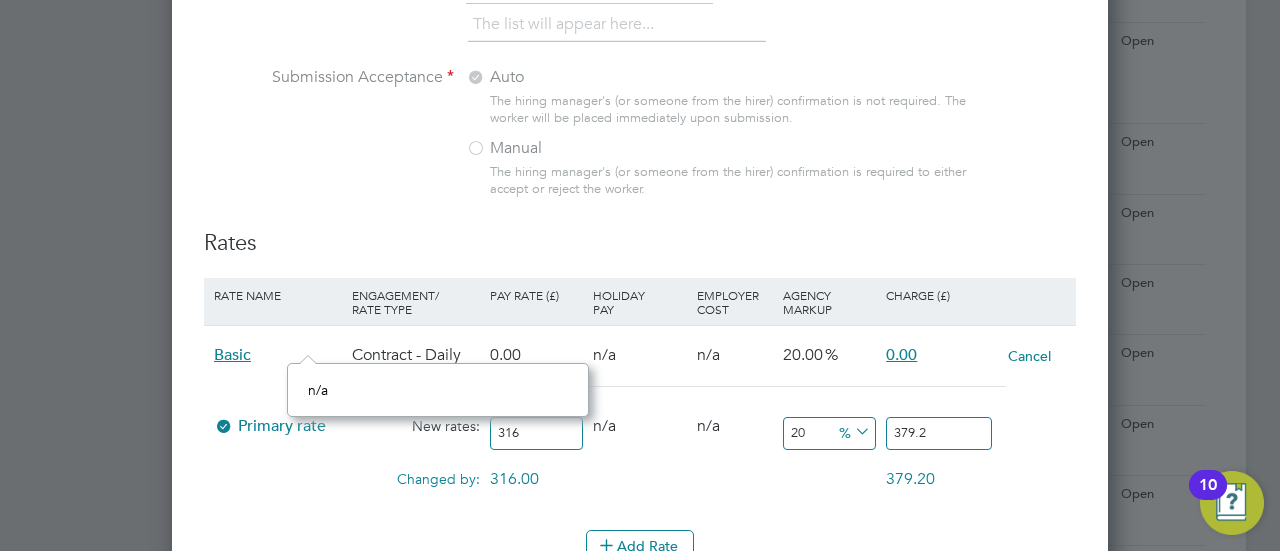 click on "Basic" at bounding box center [232, 355] 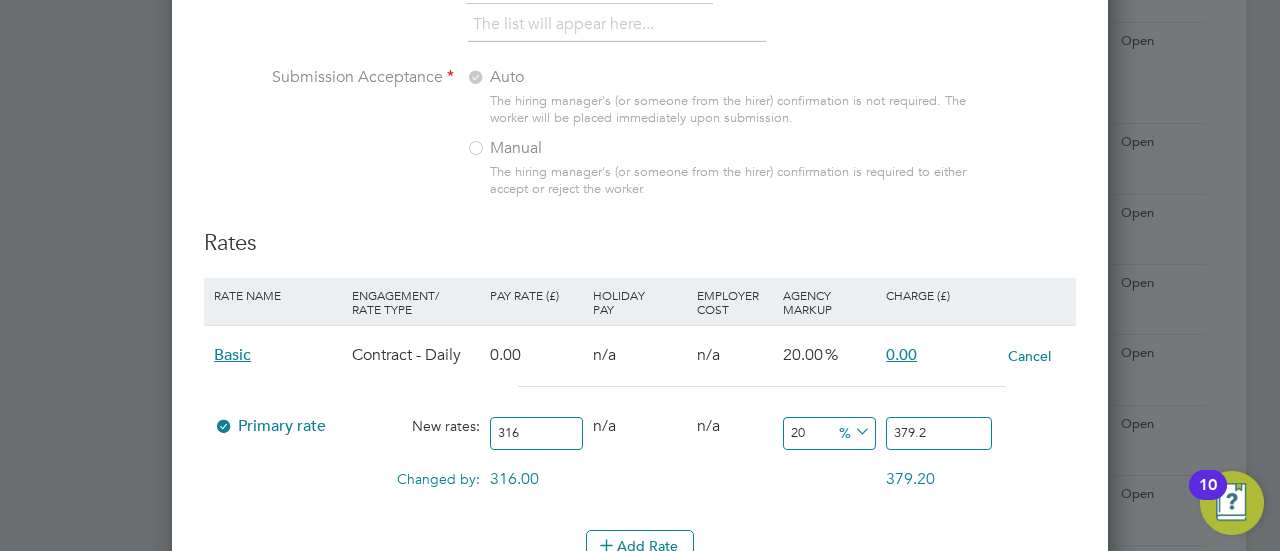 click on "Cancel" at bounding box center [1029, 356] 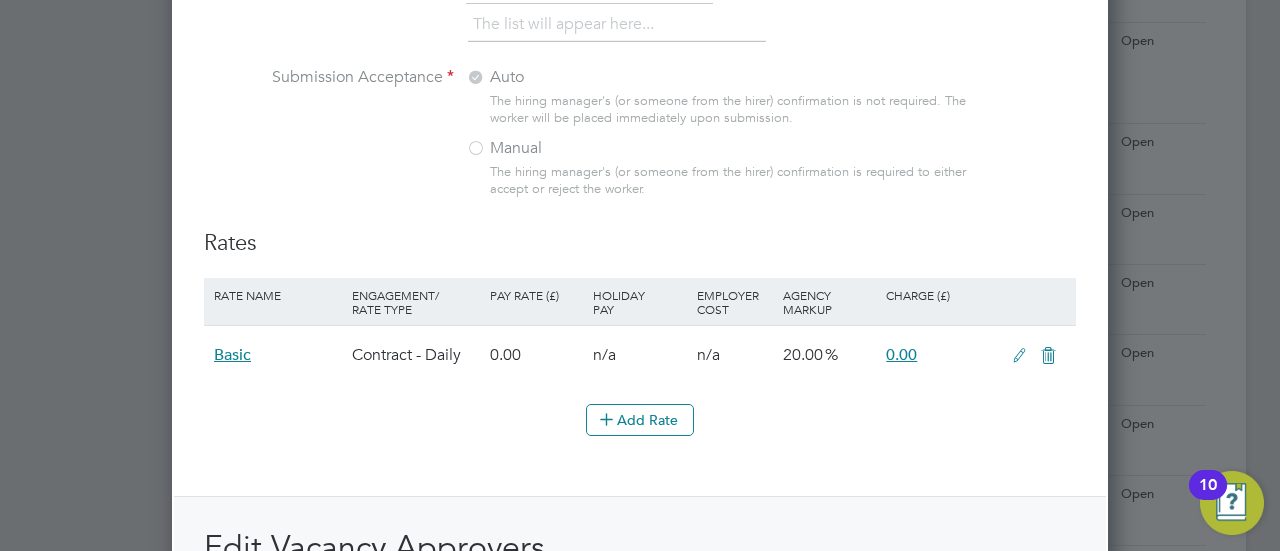 click at bounding box center [1019, 356] 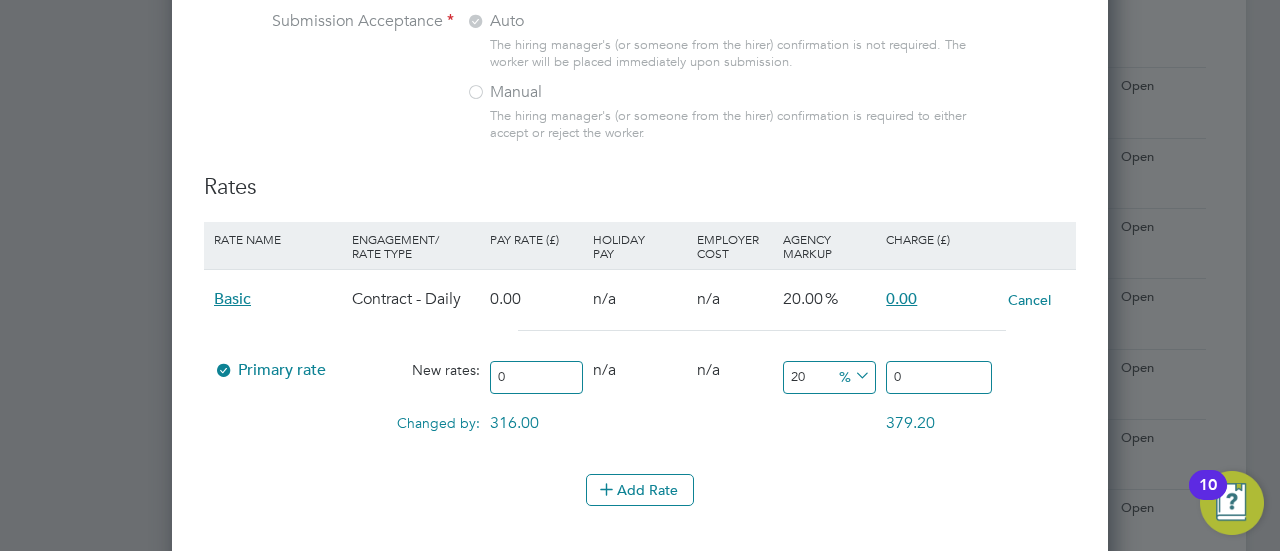 scroll, scrollTop: 2300, scrollLeft: 0, axis: vertical 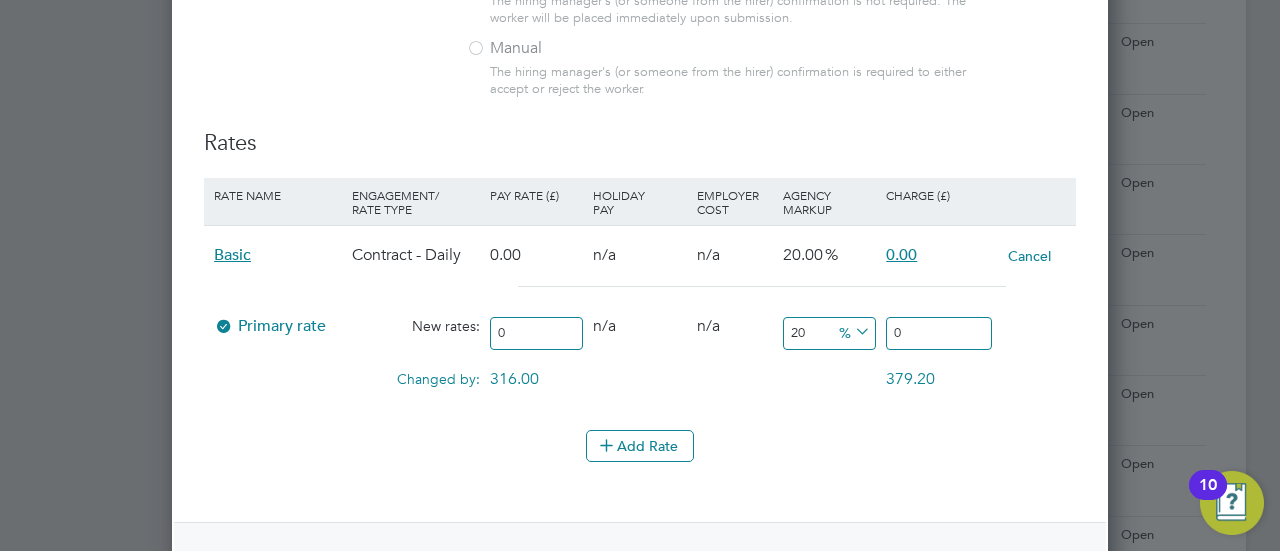 click on "0" at bounding box center [536, 333] 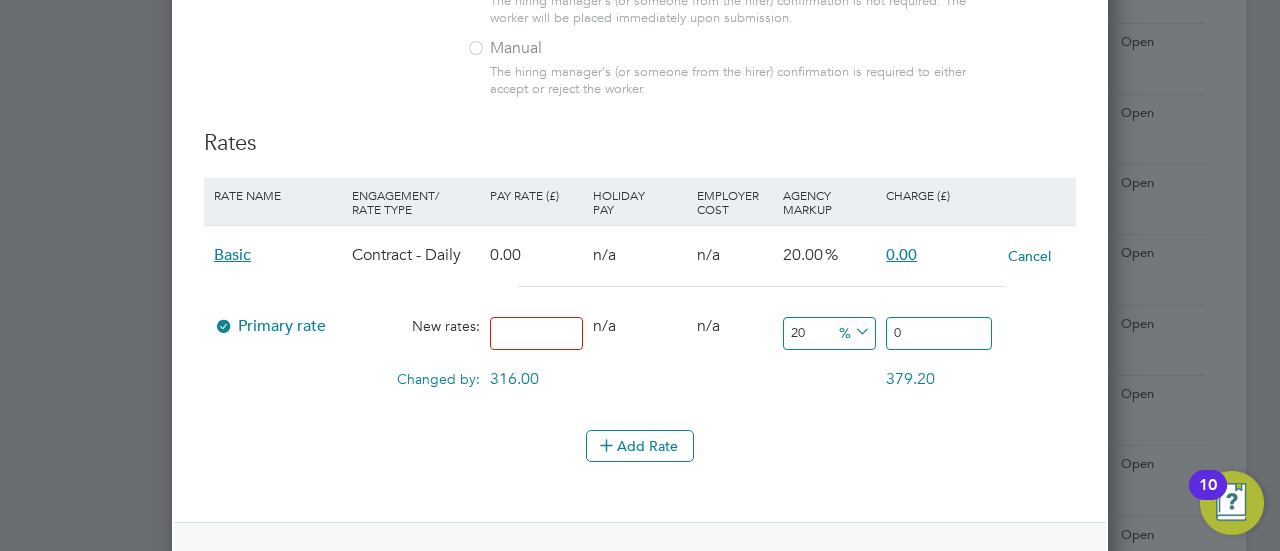 type on "3" 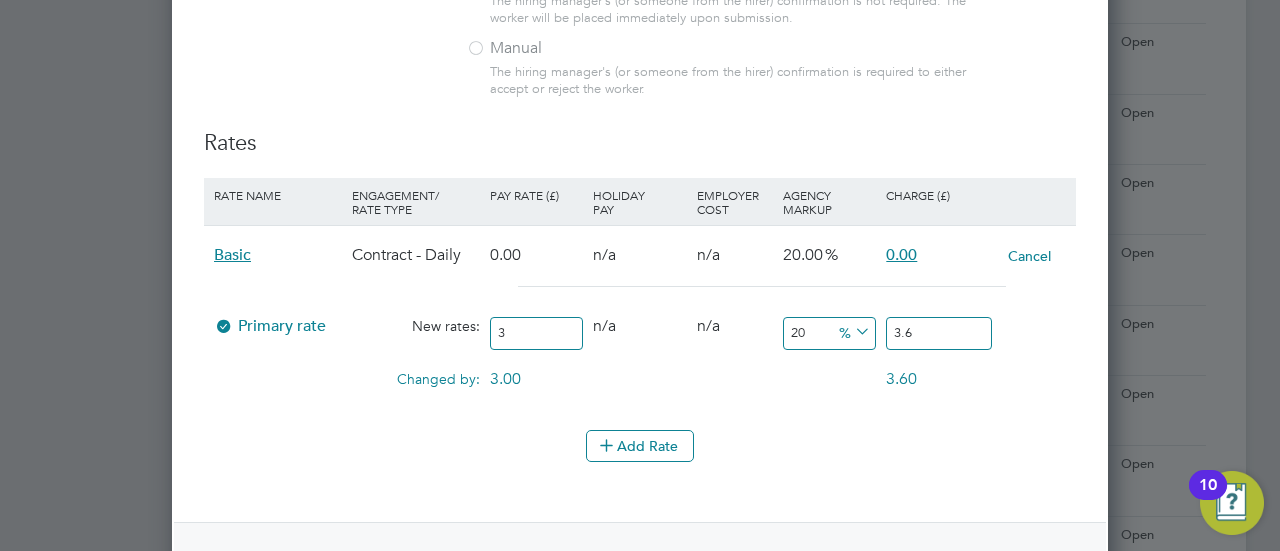 type on "31" 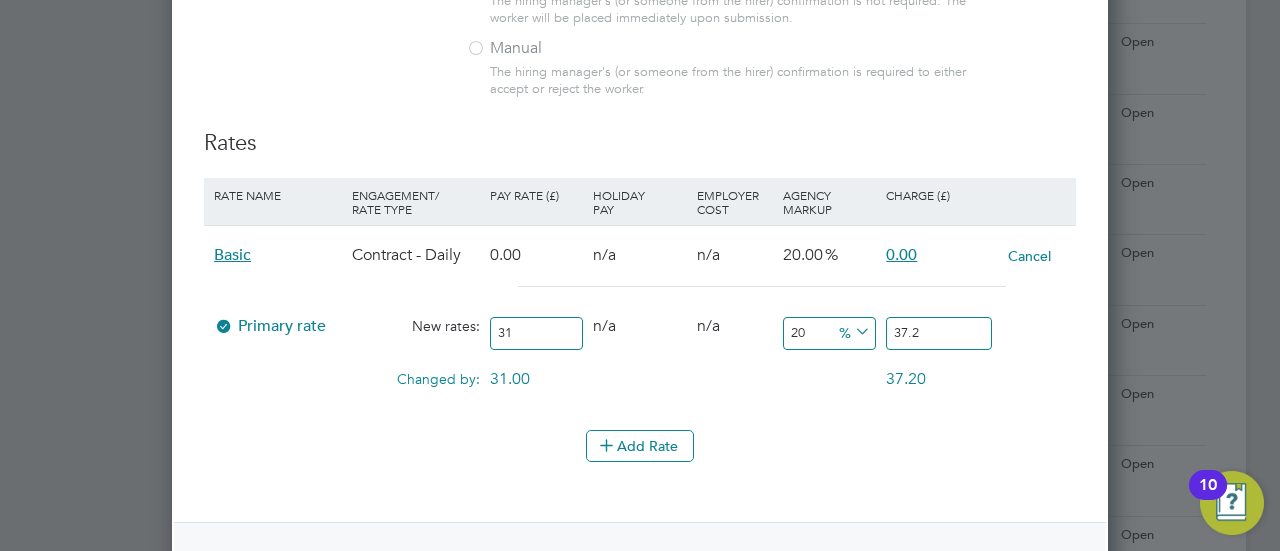 type on "316" 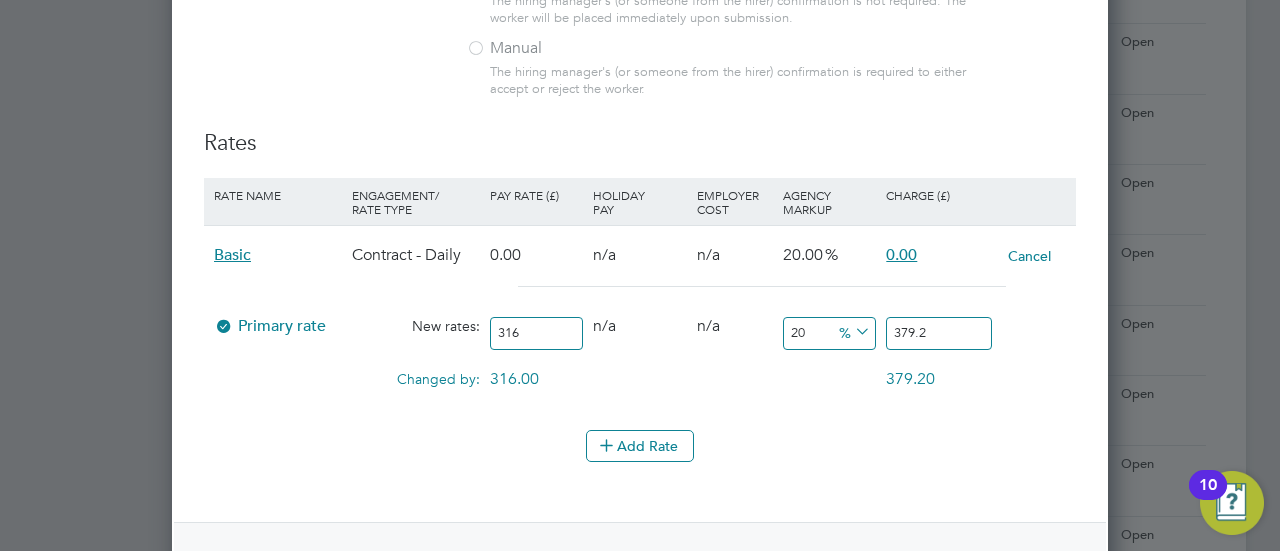 type on "316" 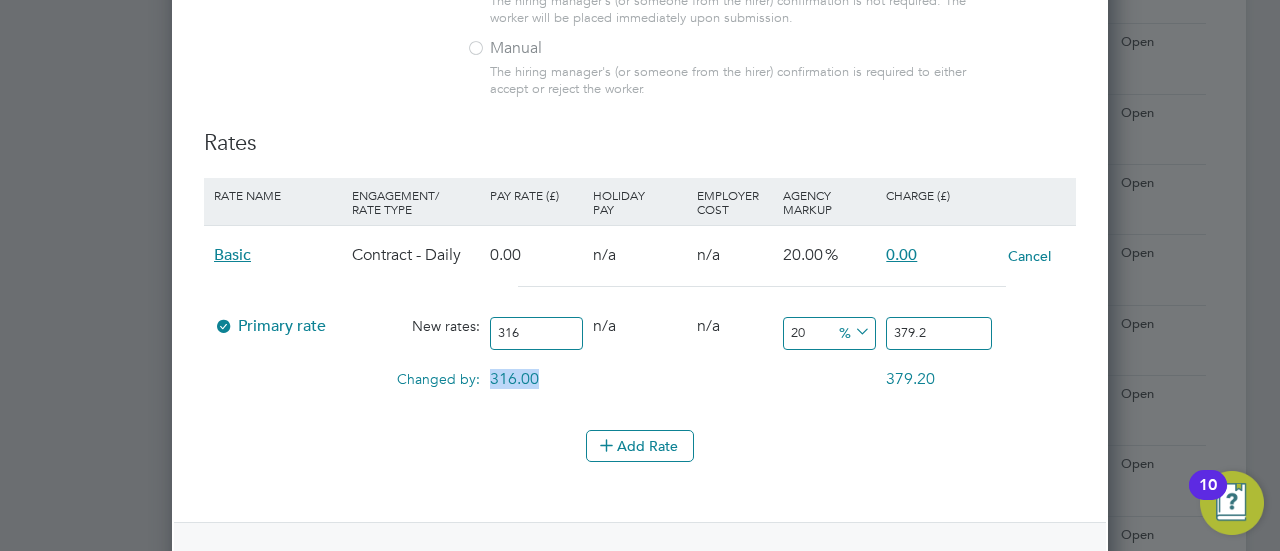 drag, startPoint x: 490, startPoint y: 363, endPoint x: 546, endPoint y: 368, distance: 56.22277 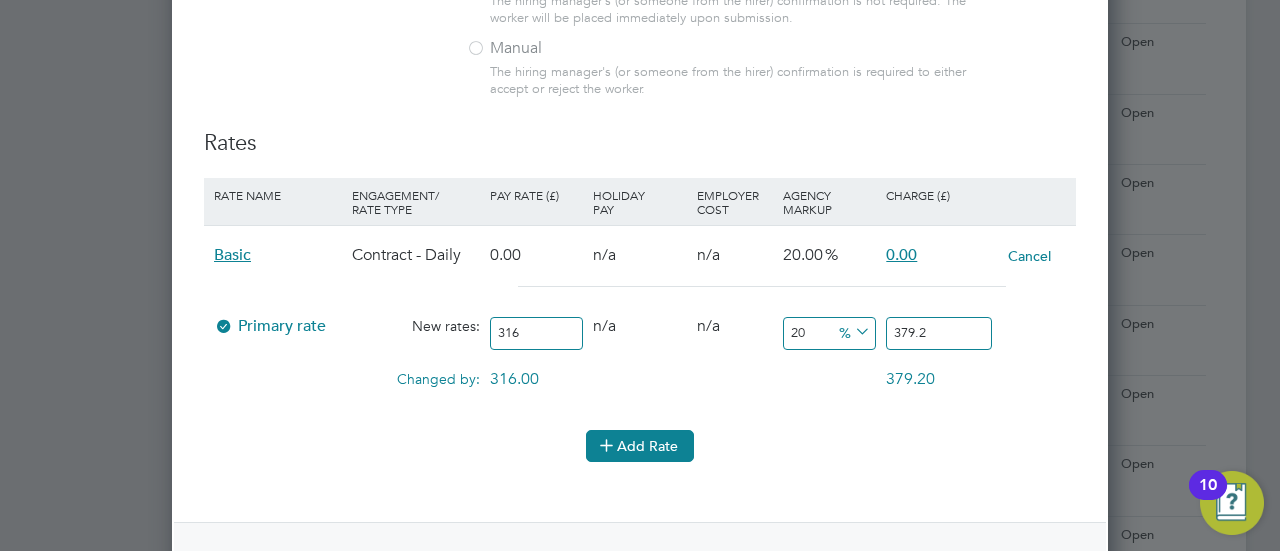 click on "Add Rate" at bounding box center (640, 446) 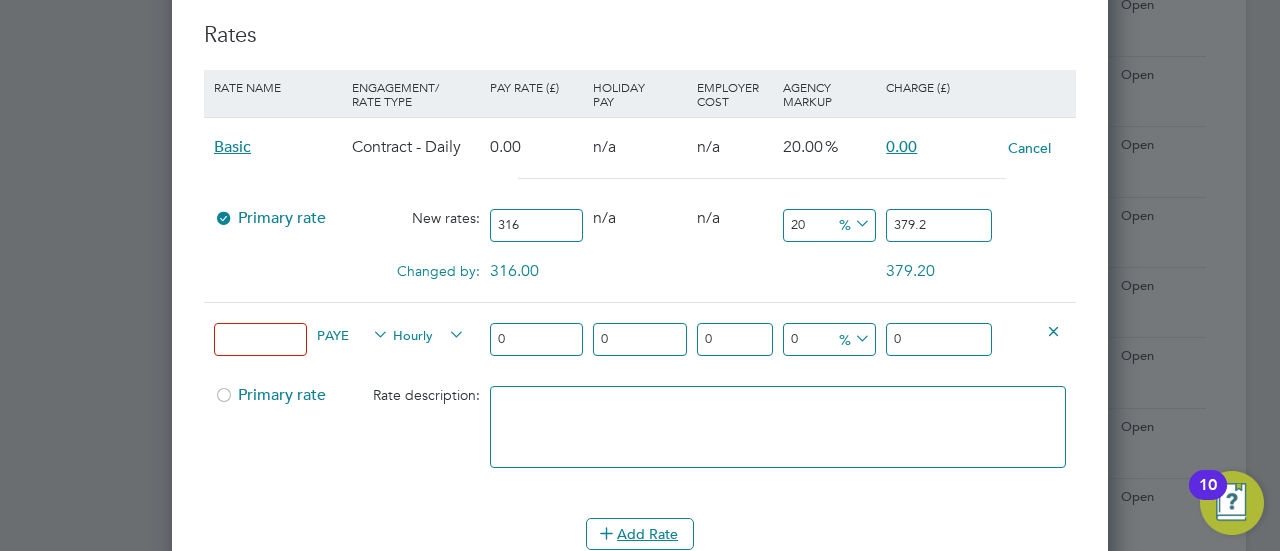 scroll, scrollTop: 2400, scrollLeft: 0, axis: vertical 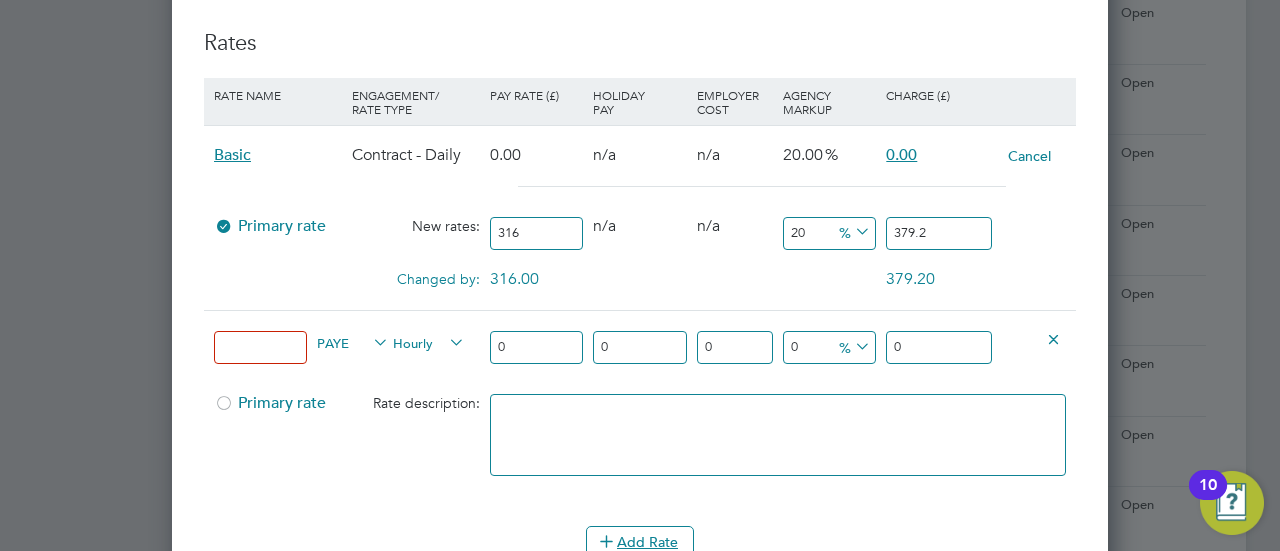 click on "Cancel" at bounding box center [1029, 156] 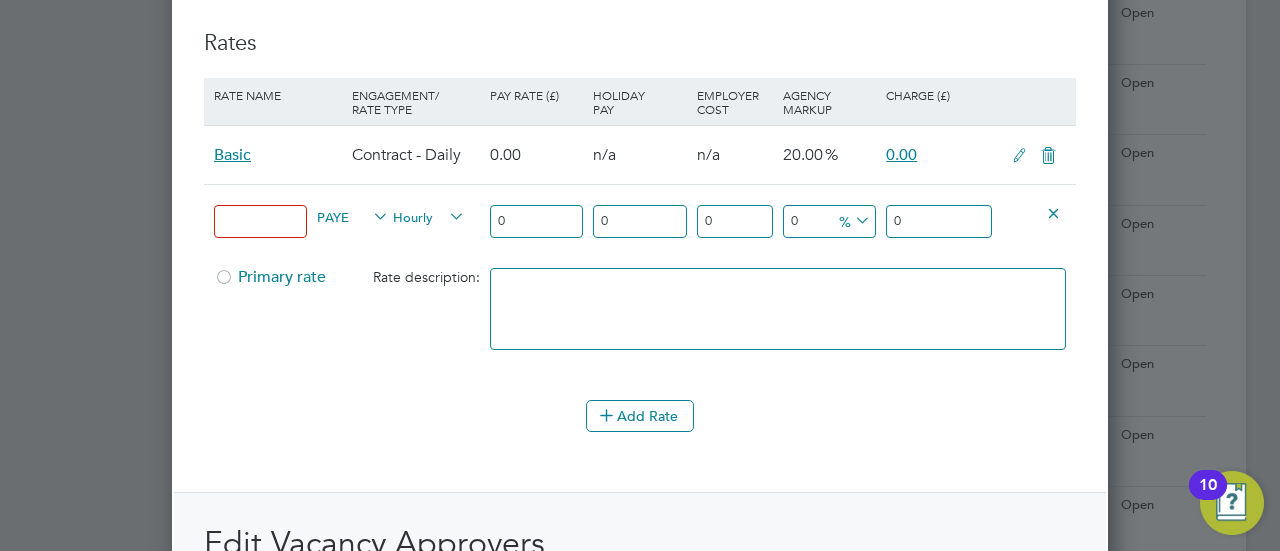 scroll, scrollTop: 3246, scrollLeft: 936, axis: both 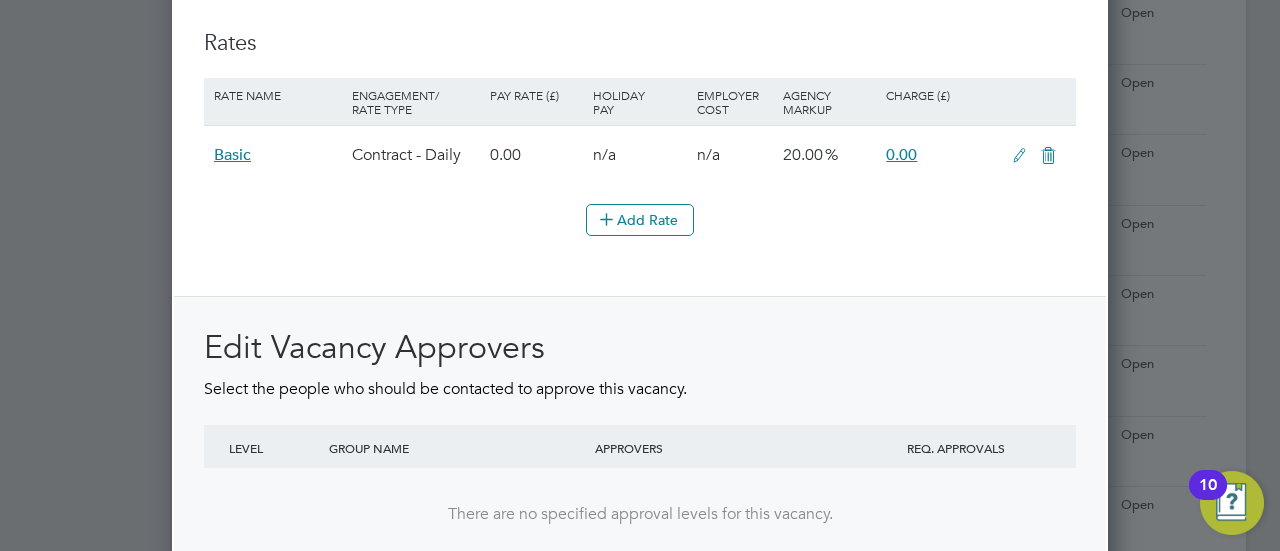 click on "Basic" at bounding box center [232, 155] 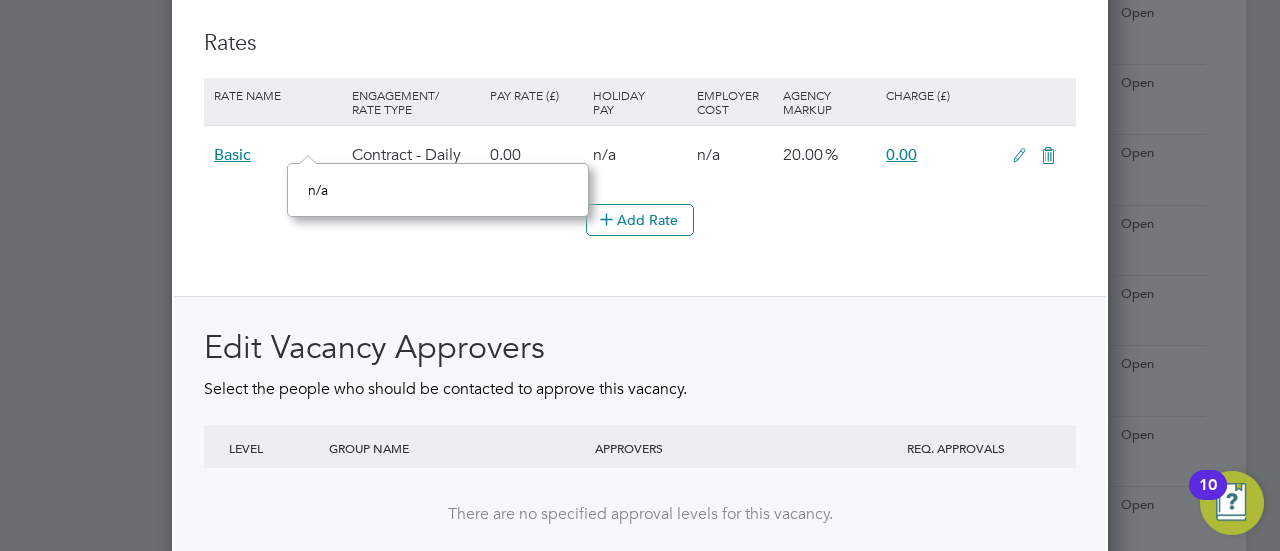 click on "Basic" at bounding box center (232, 155) 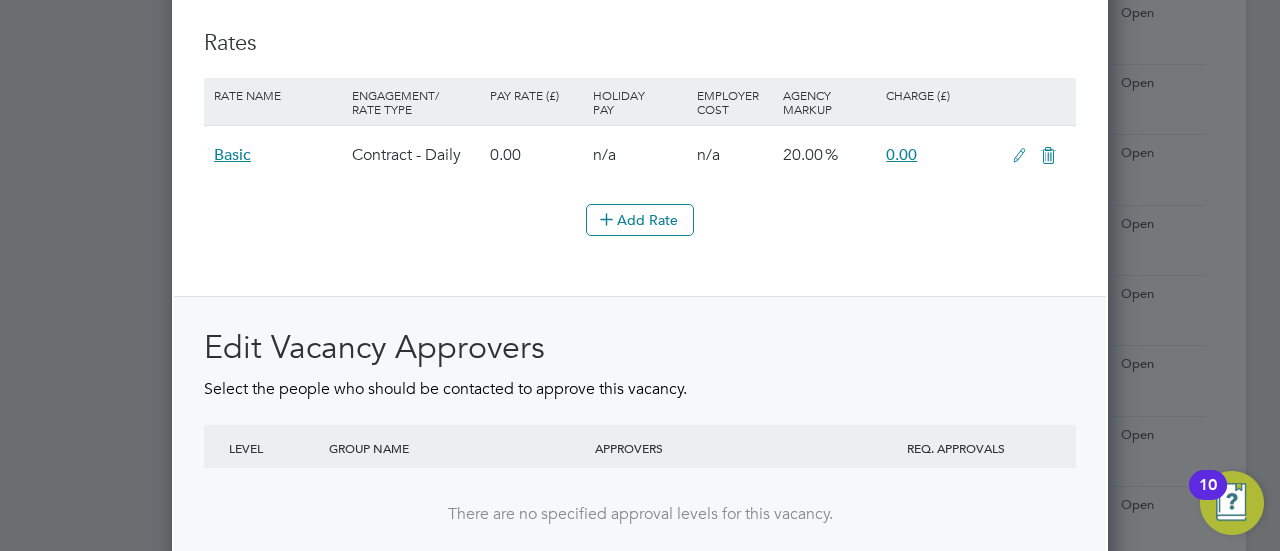 click on "Basic" at bounding box center (232, 155) 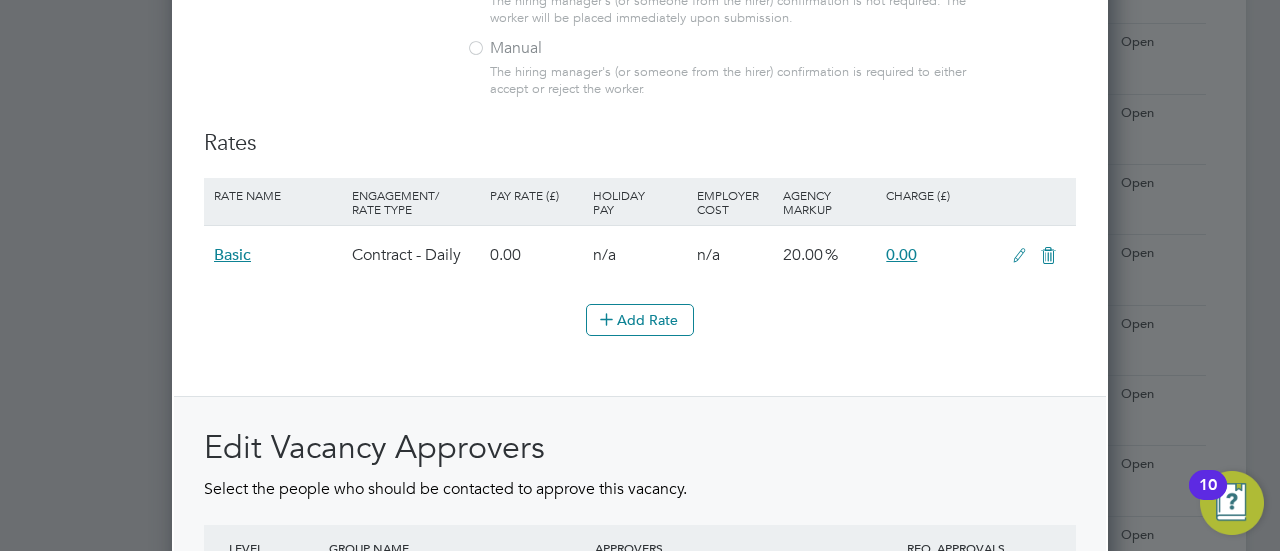 click on "0.00" at bounding box center [901, 255] 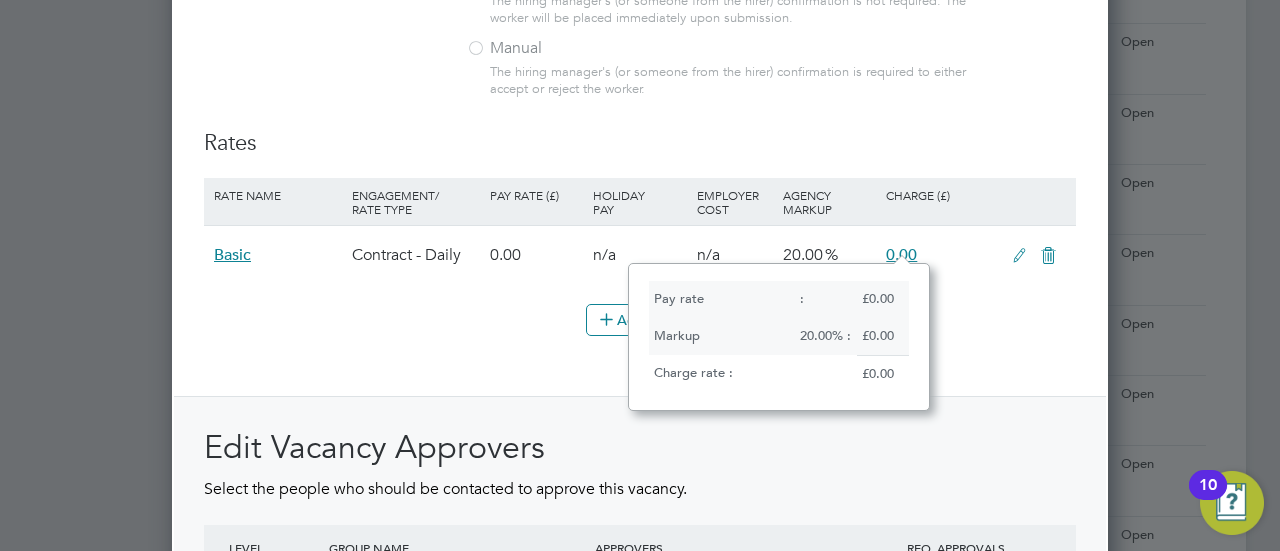 click on "Add Rate" at bounding box center [640, 320] 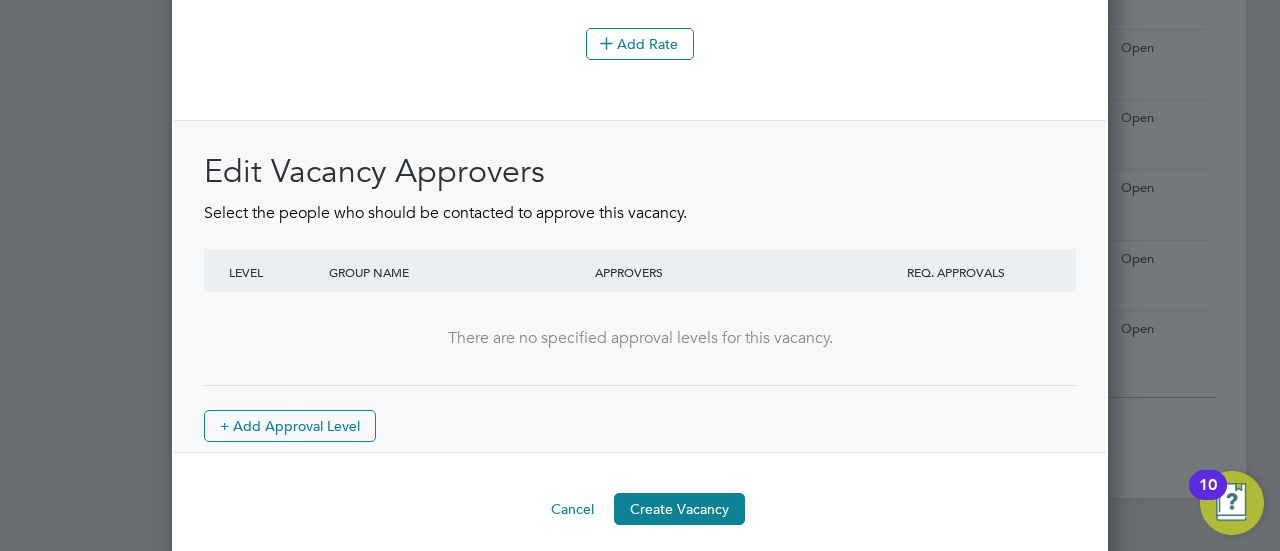 scroll, scrollTop: 2376, scrollLeft: 0, axis: vertical 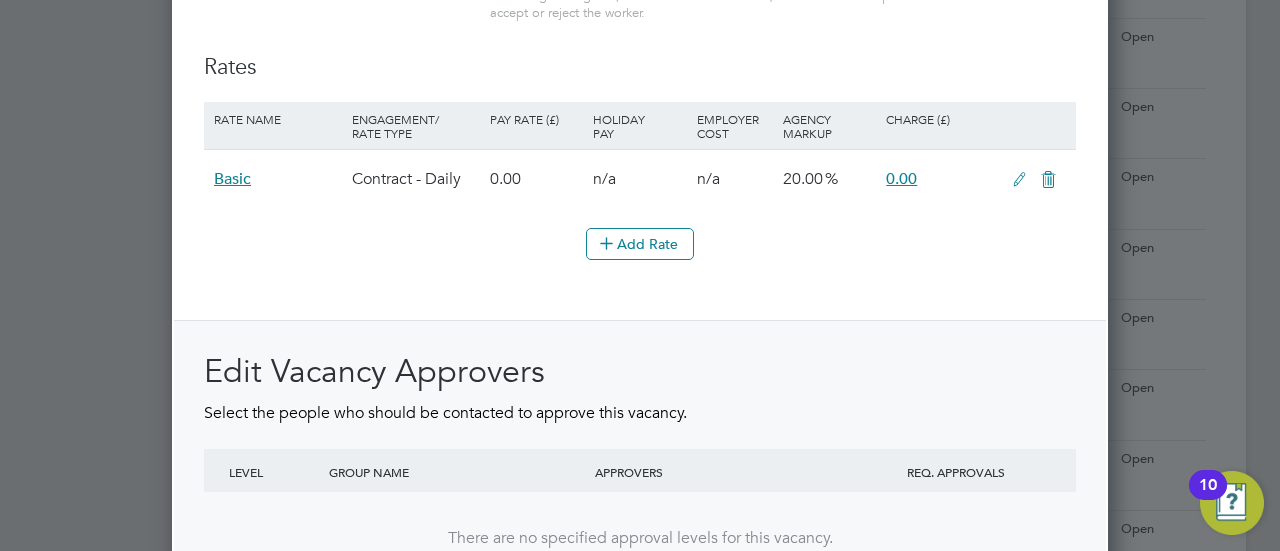 click at bounding box center [1019, 180] 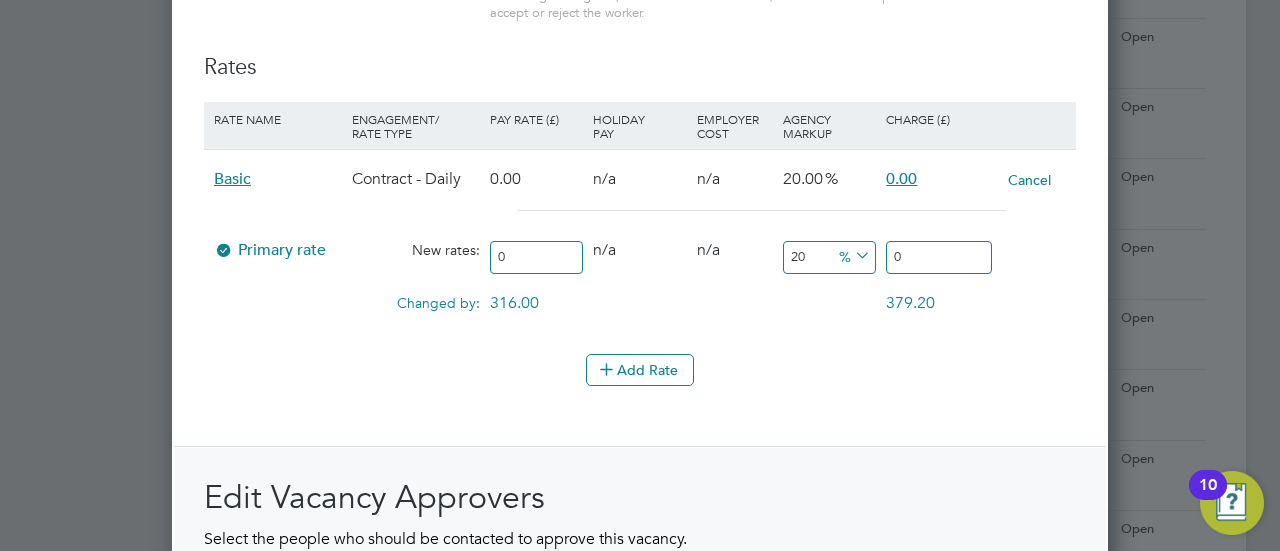 click on "0" at bounding box center [536, 257] 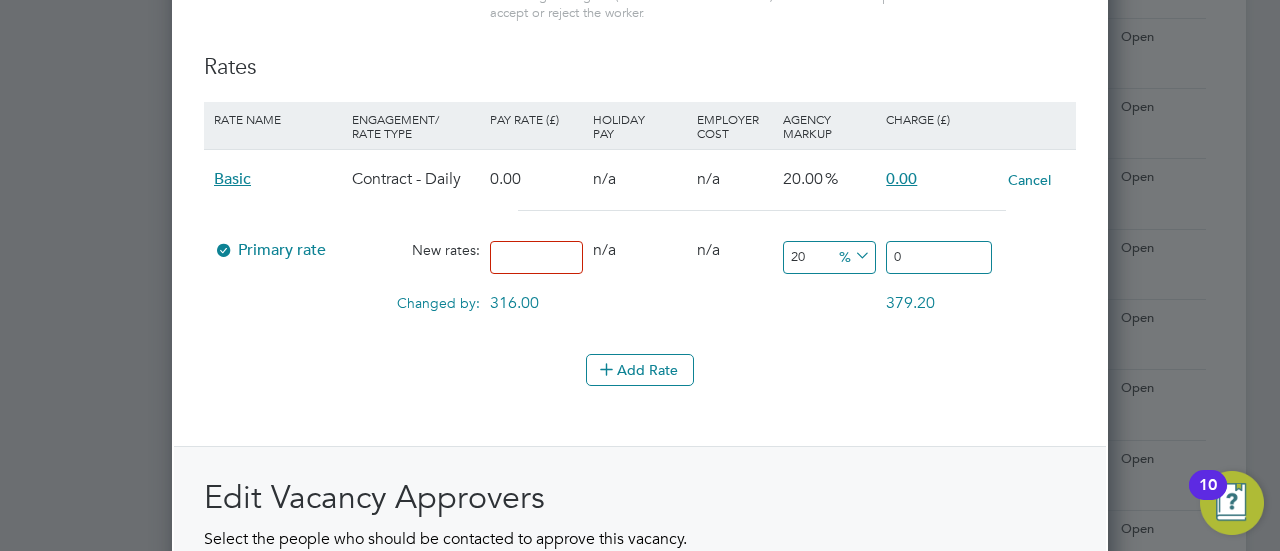 type on "1" 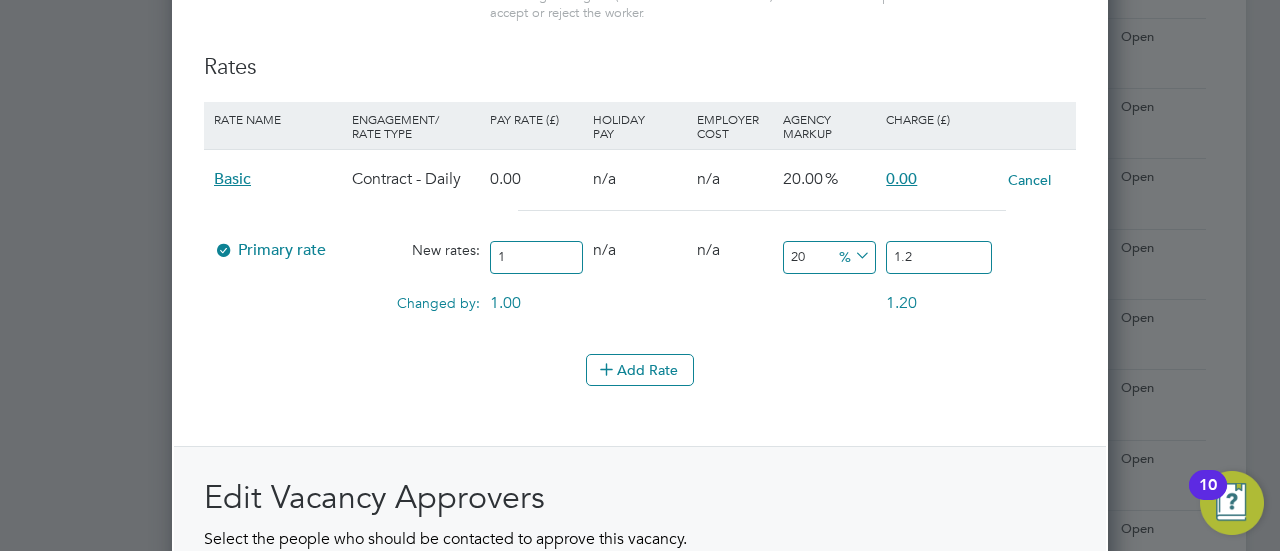 type on "12" 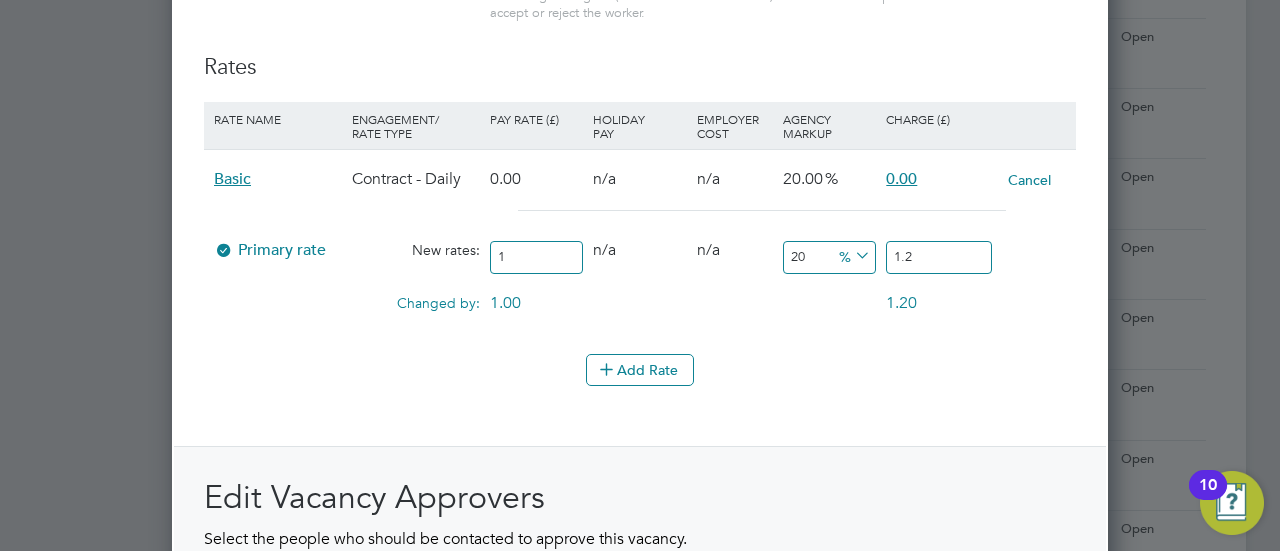 type on "14.4" 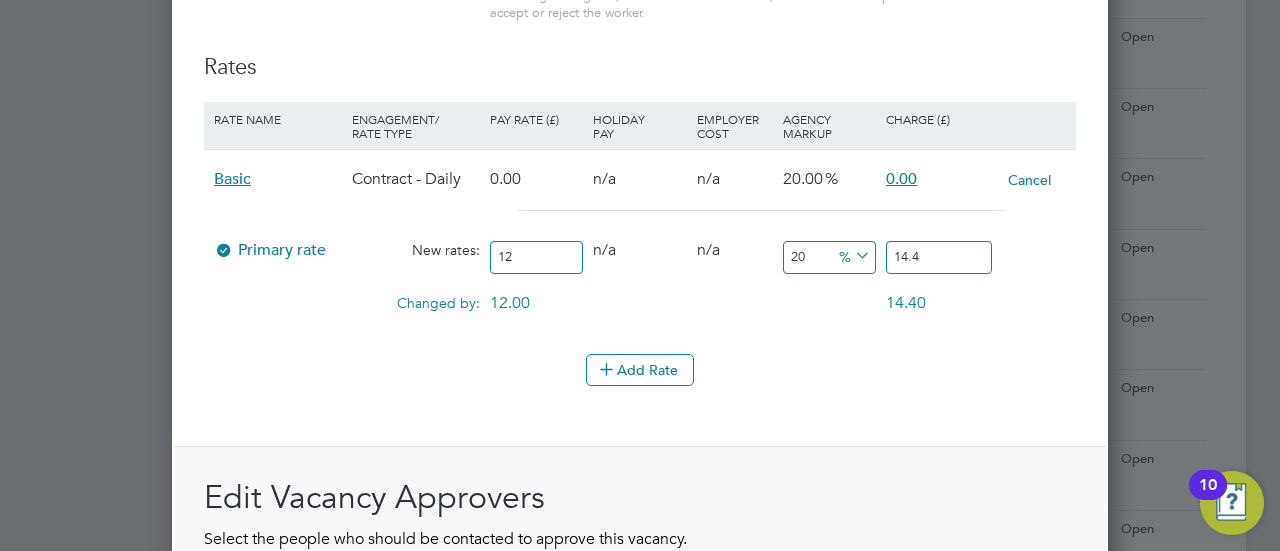 type on "126" 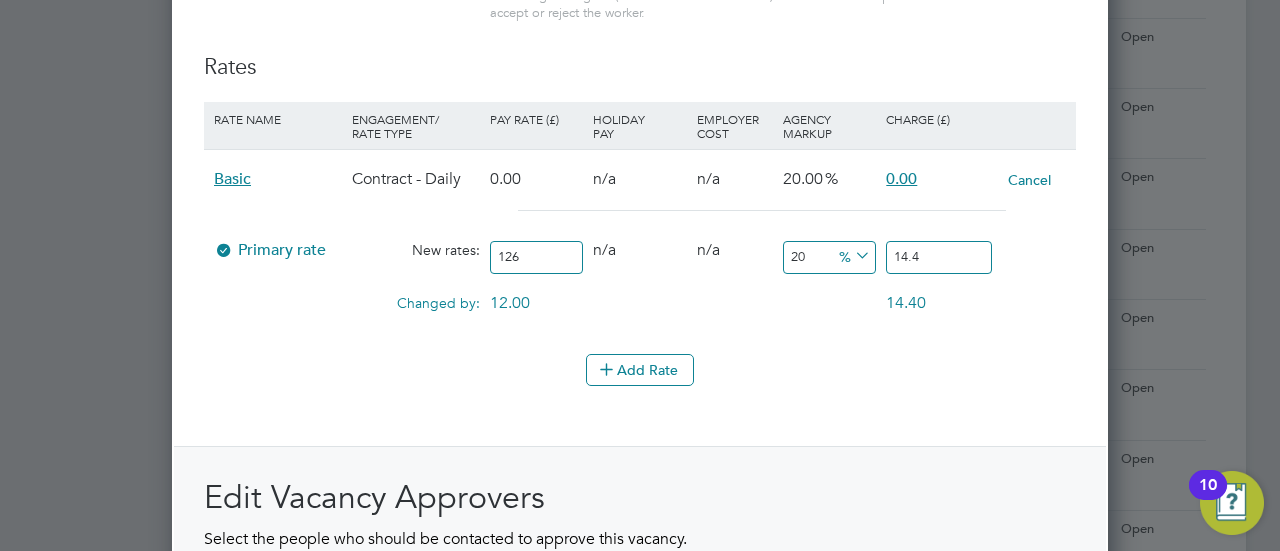 type on "151.2" 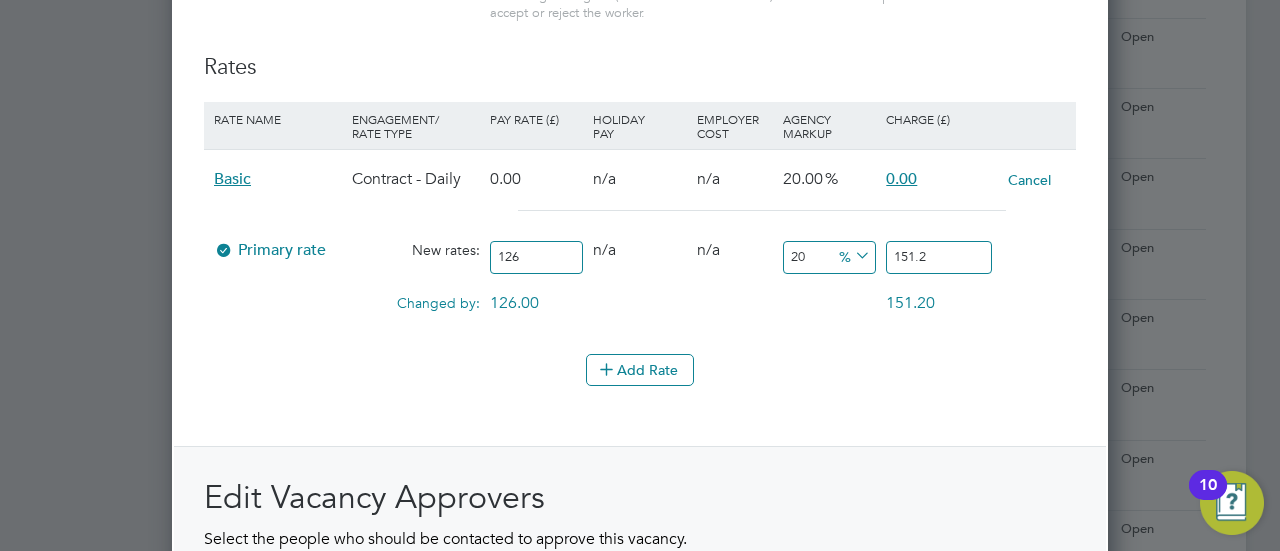 type on "1265" 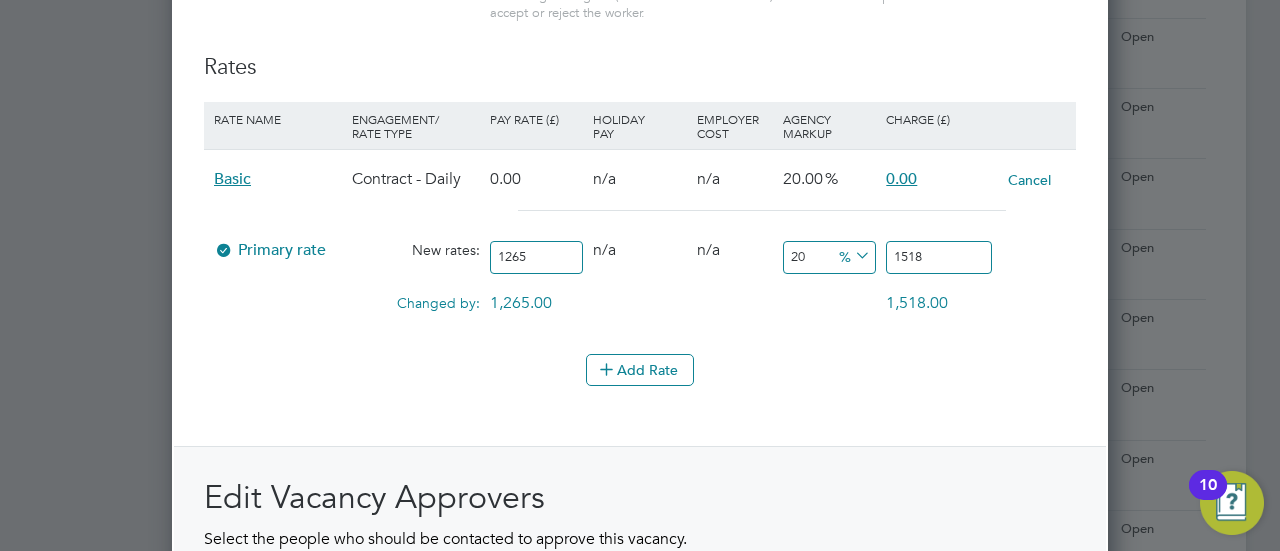 click on "Add Rate" at bounding box center (640, 370) 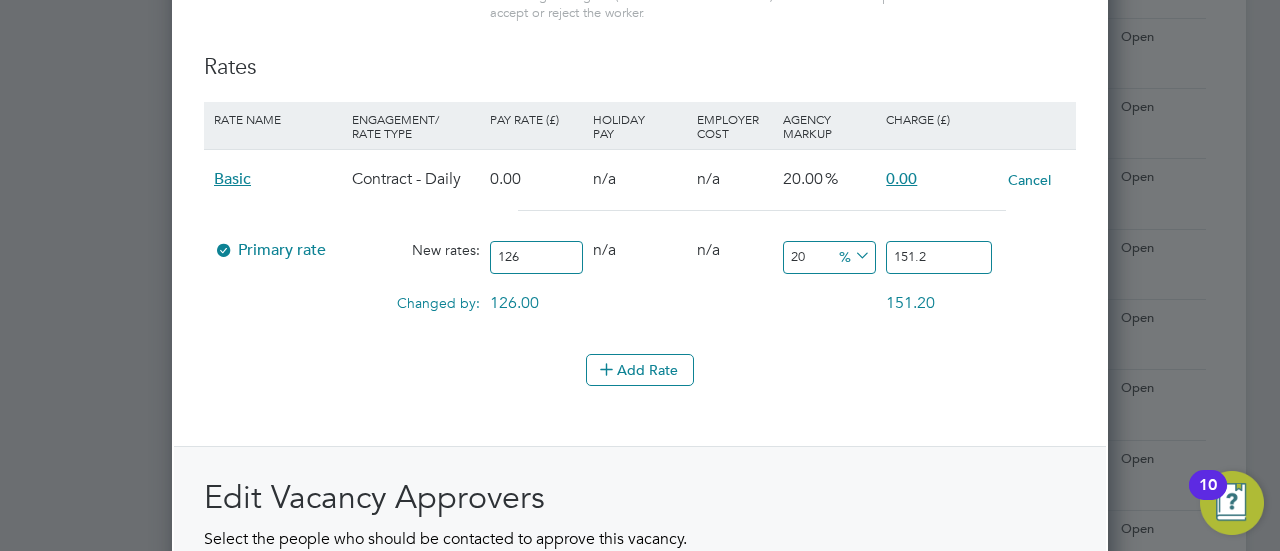 type on "1264" 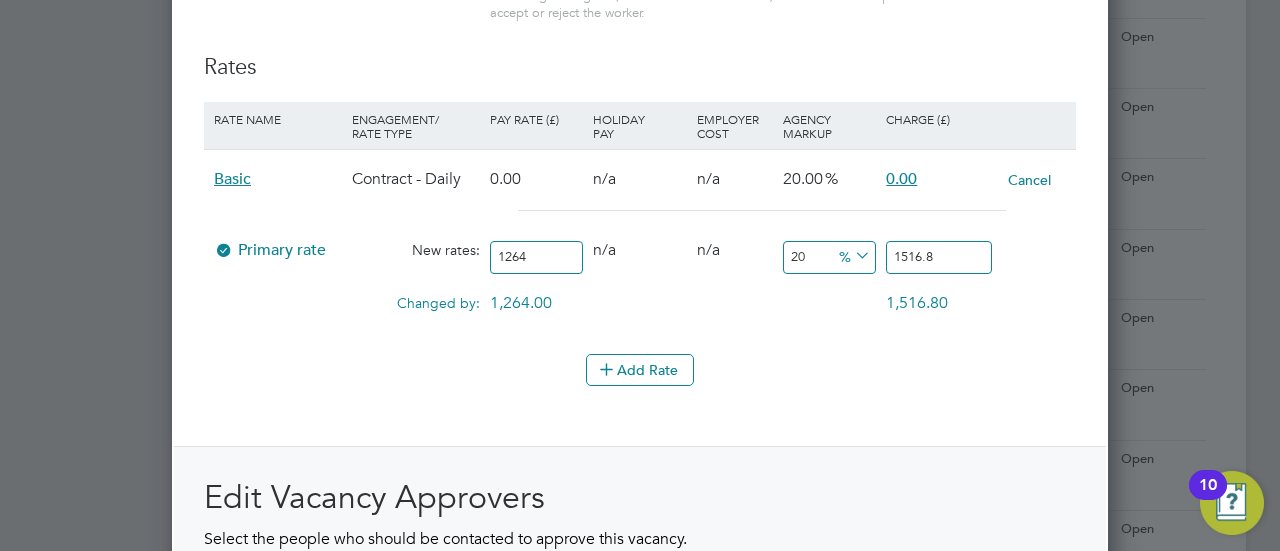 type on "1264" 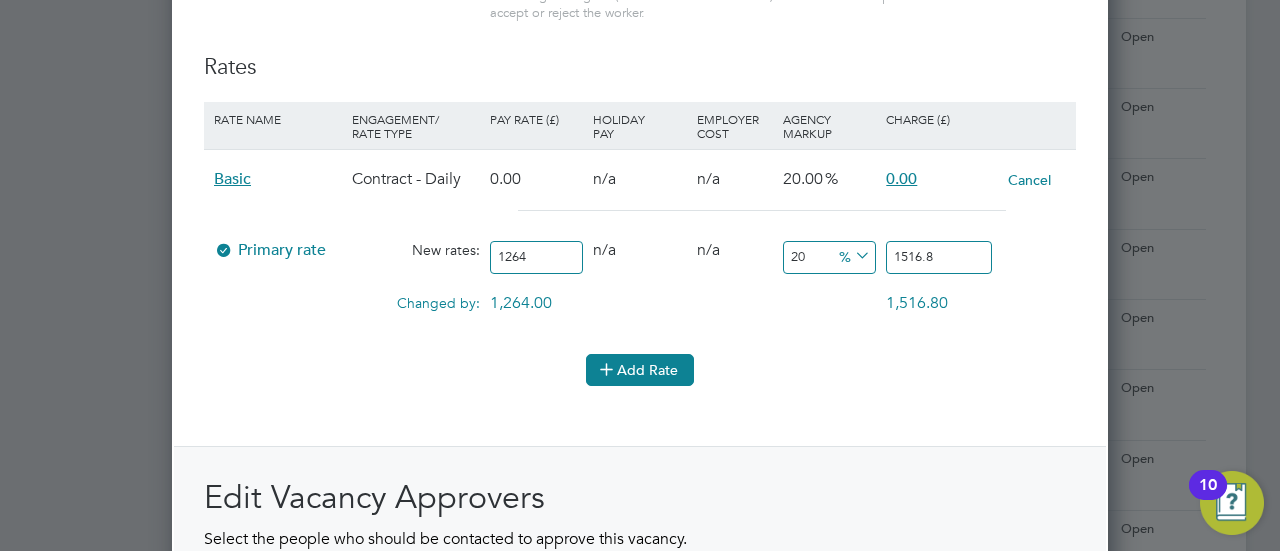 click on "Add Rate" at bounding box center (640, 370) 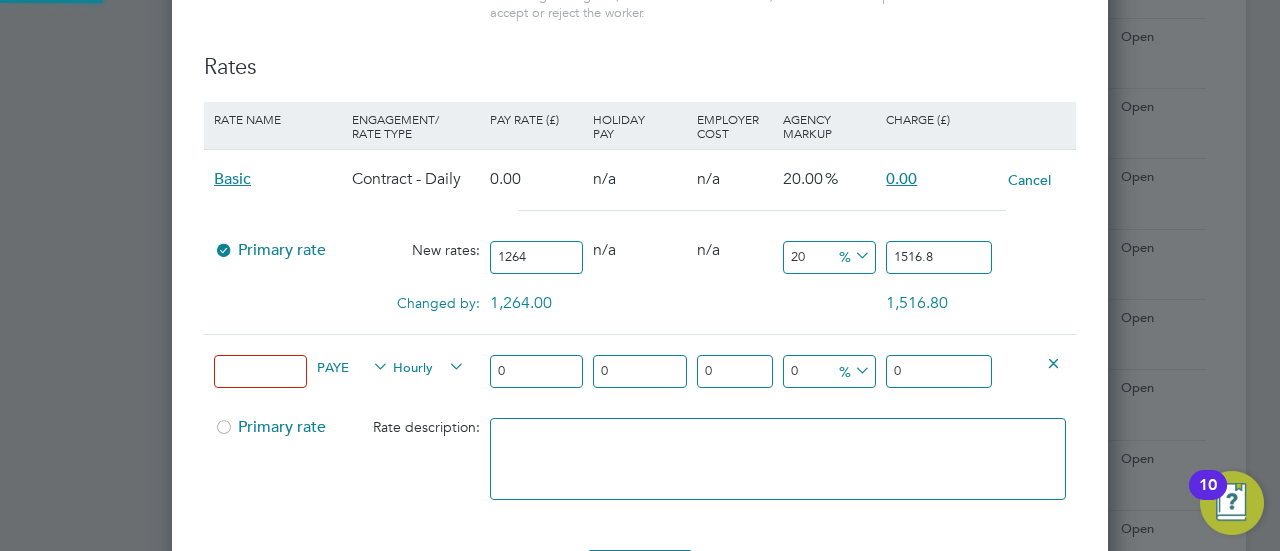 scroll, scrollTop: 10, scrollLeft: 10, axis: both 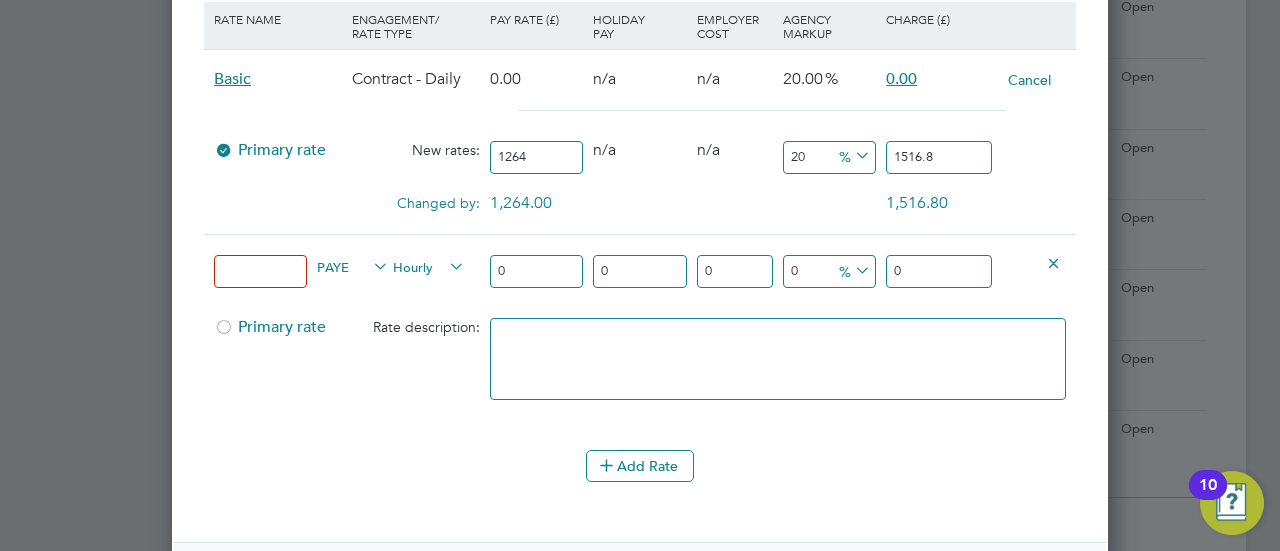 click at bounding box center [260, 271] 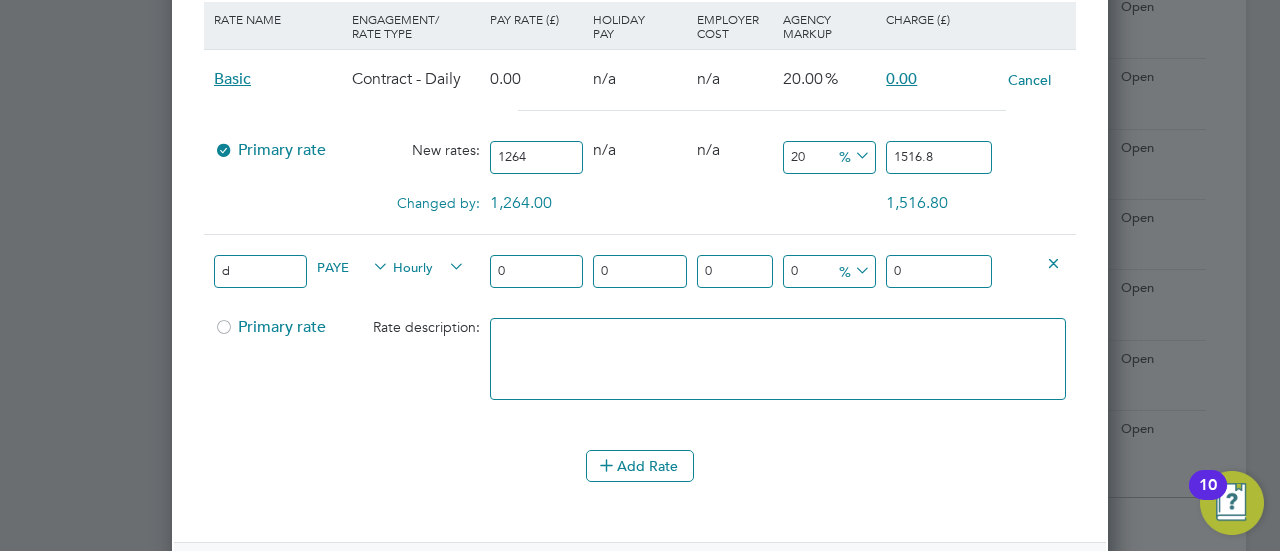 type 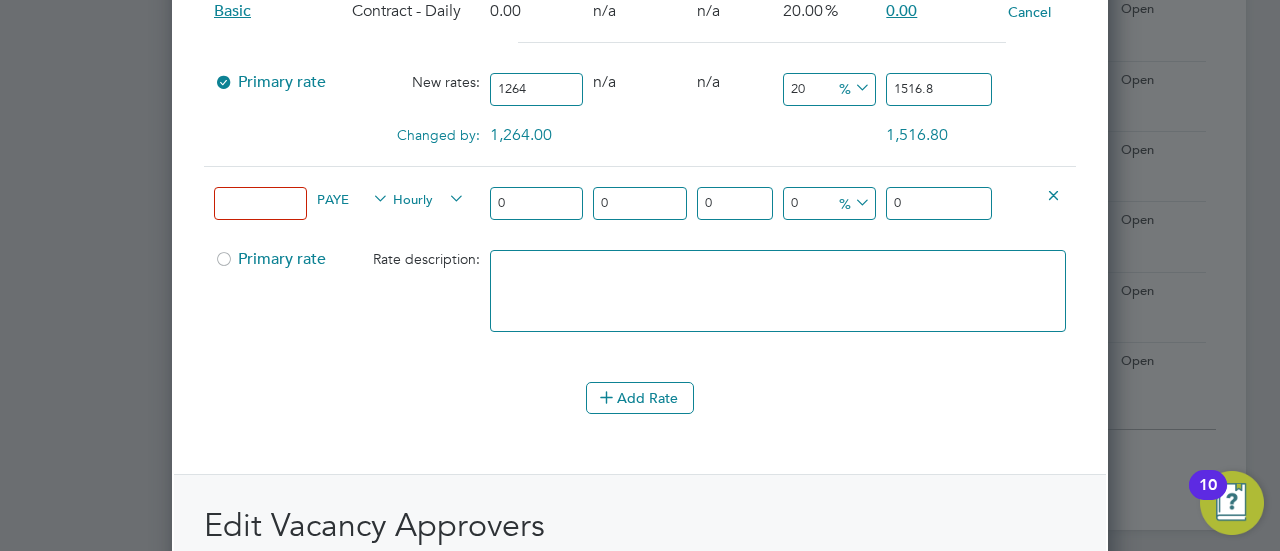 scroll, scrollTop: 2576, scrollLeft: 0, axis: vertical 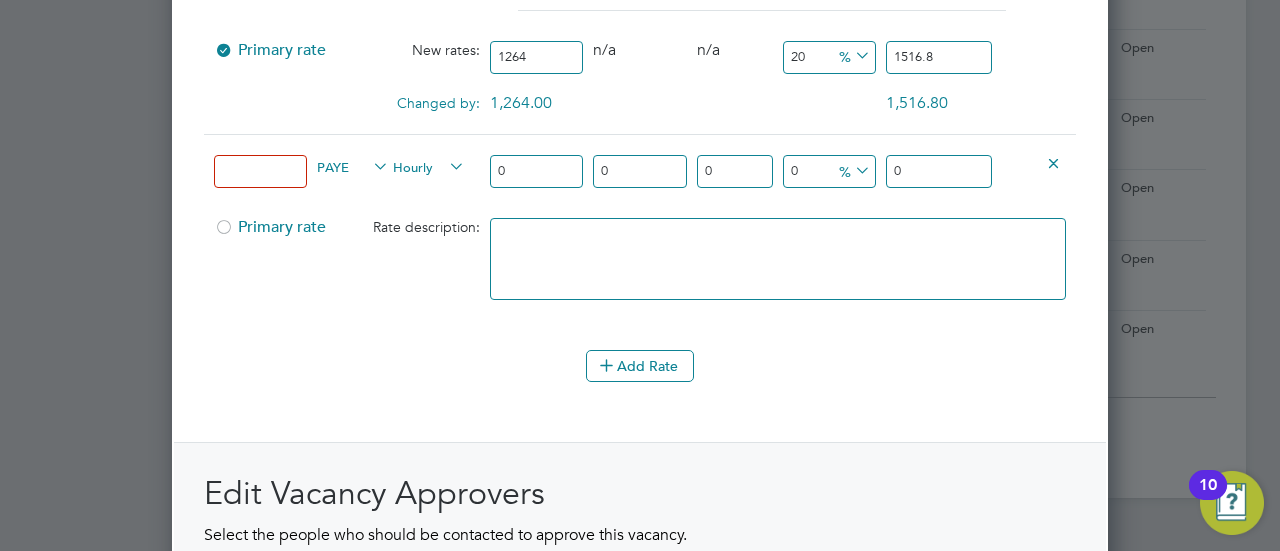 click at bounding box center (1053, 162) 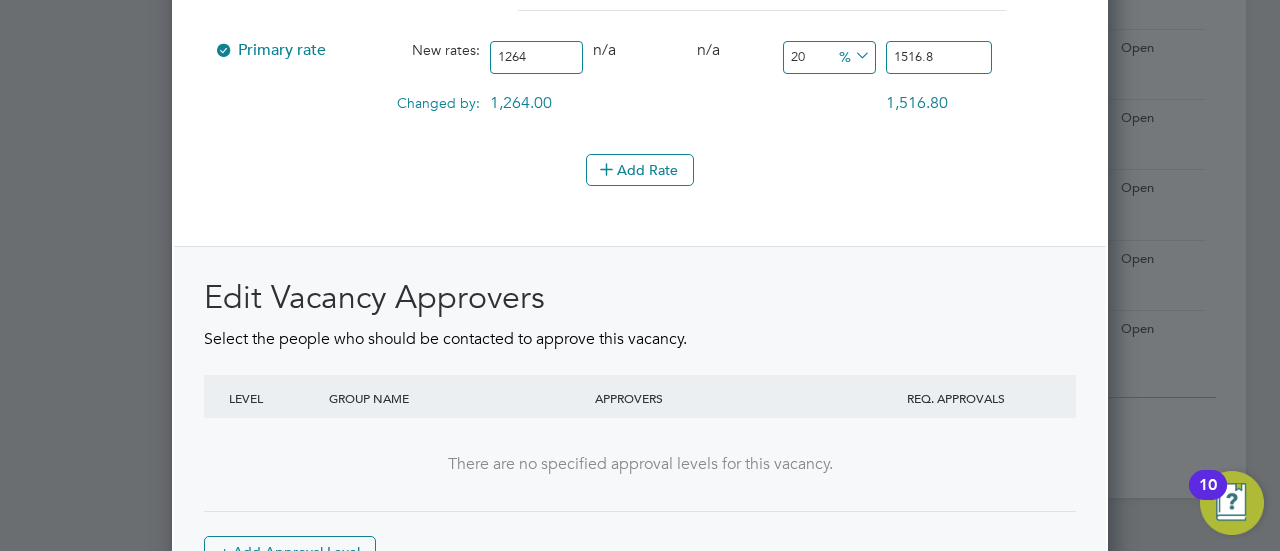 scroll, scrollTop: 3176, scrollLeft: 936, axis: both 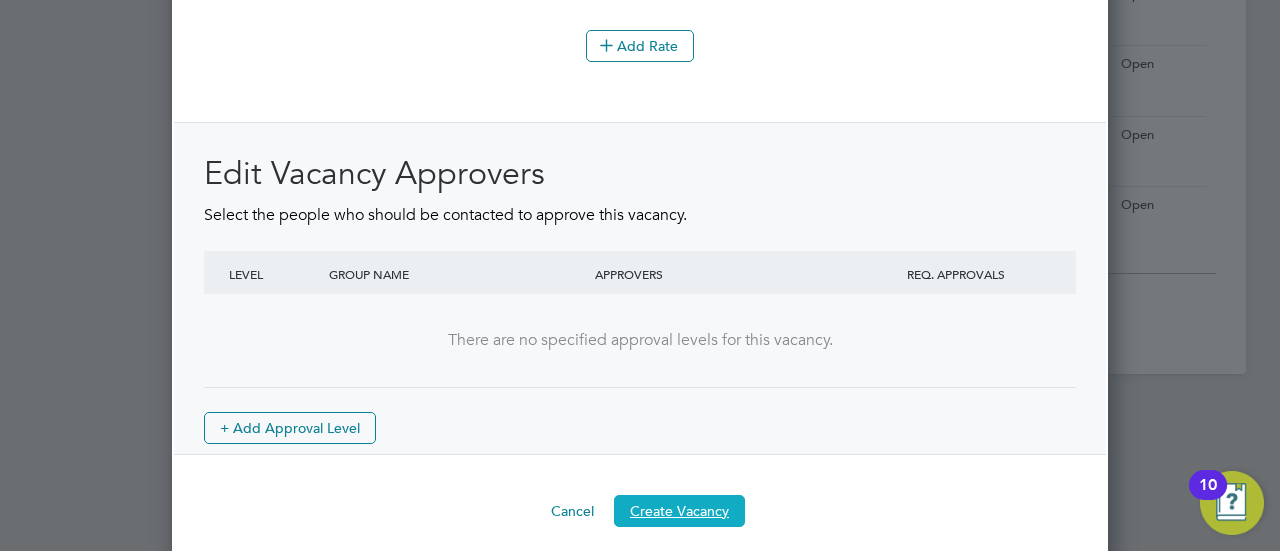click on "Create Vacancy" at bounding box center (679, 511) 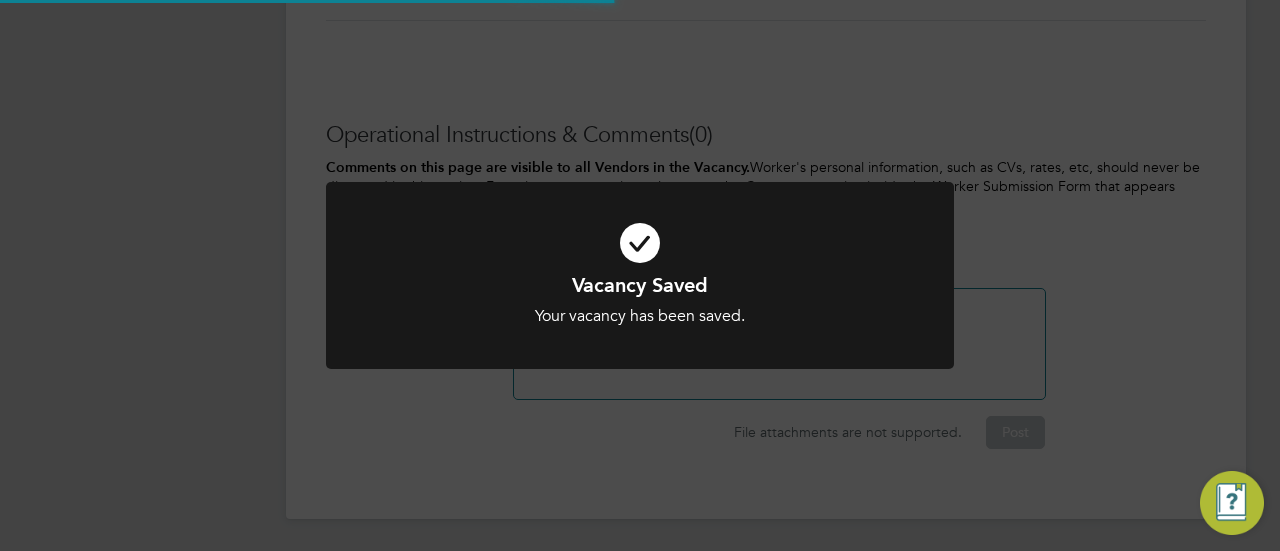 scroll, scrollTop: 0, scrollLeft: 0, axis: both 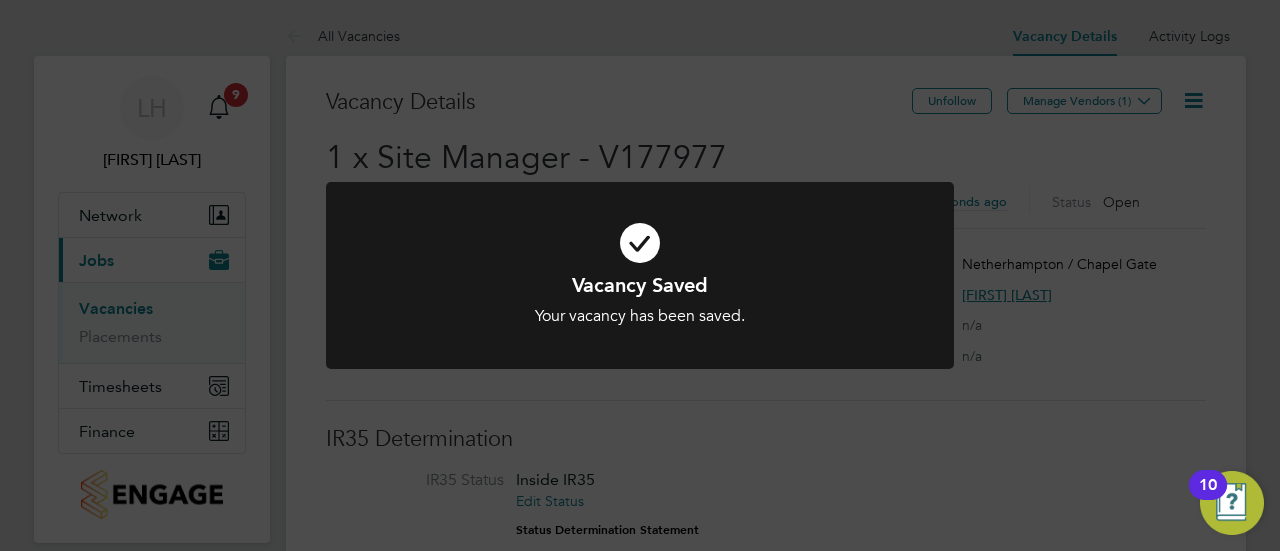 click on "Vacancy Saved Your vacancy has been saved. Cancel Okay" 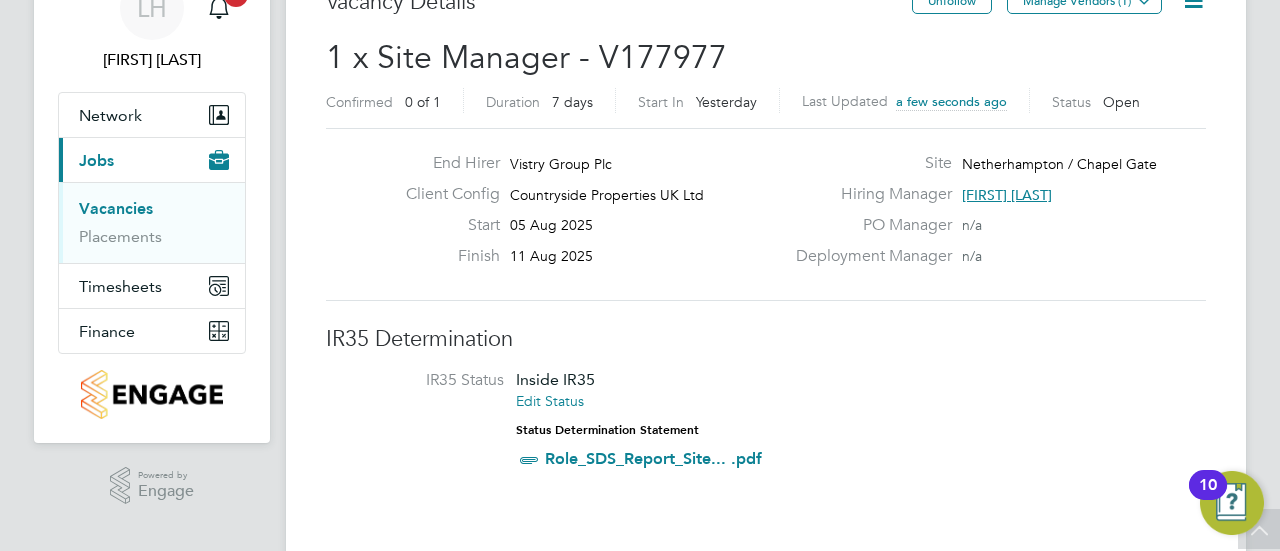 scroll, scrollTop: 0, scrollLeft: 0, axis: both 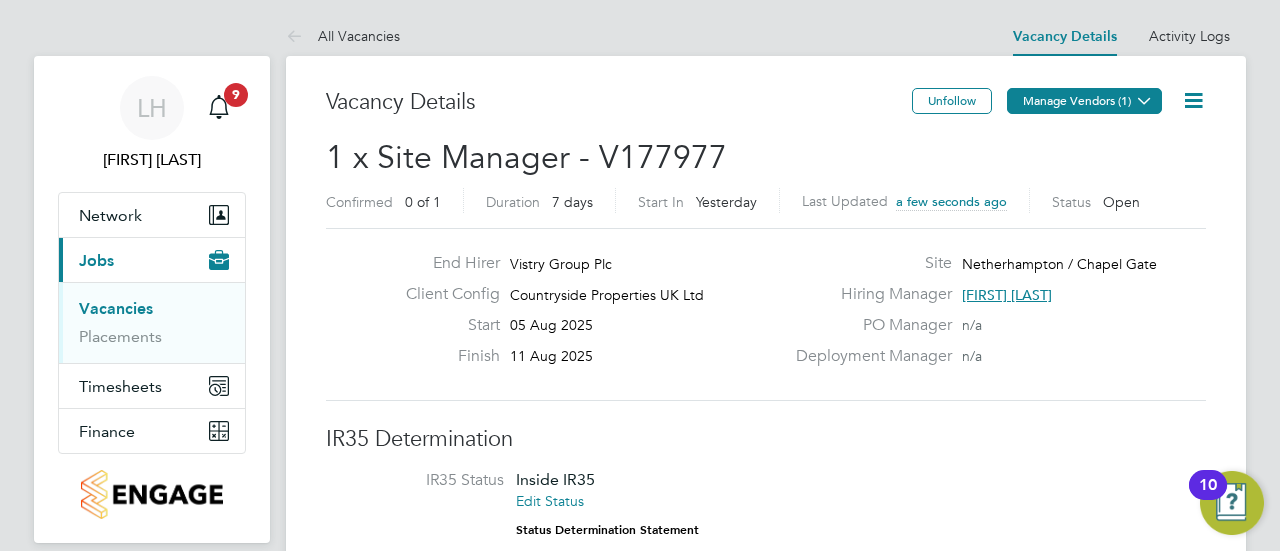 click 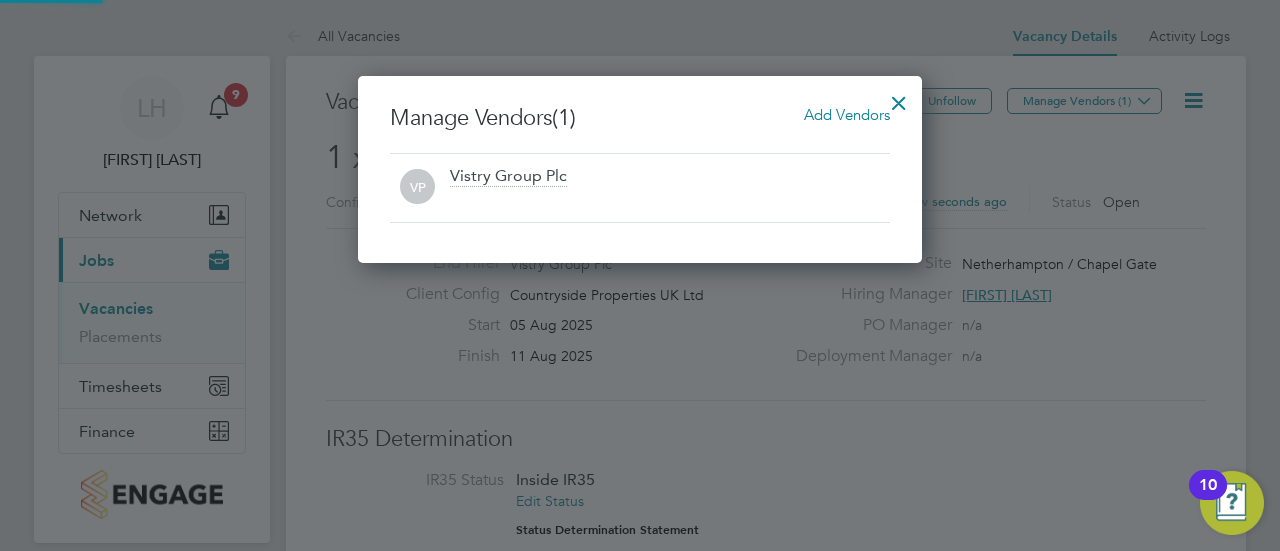 scroll, scrollTop: 10, scrollLeft: 10, axis: both 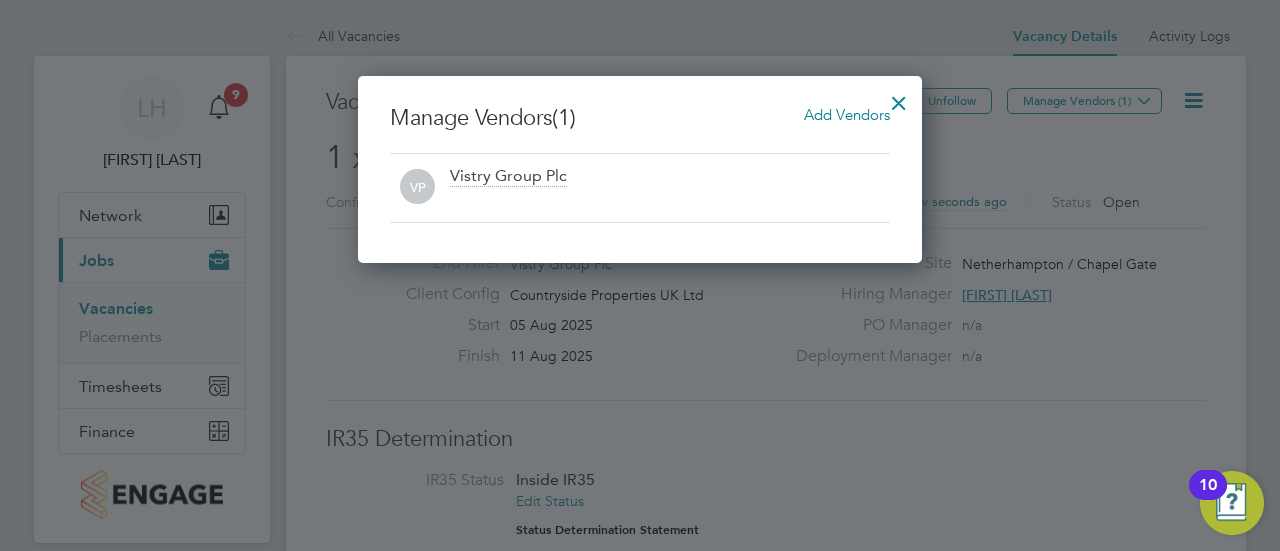 click on "Add Vendors" at bounding box center (847, 114) 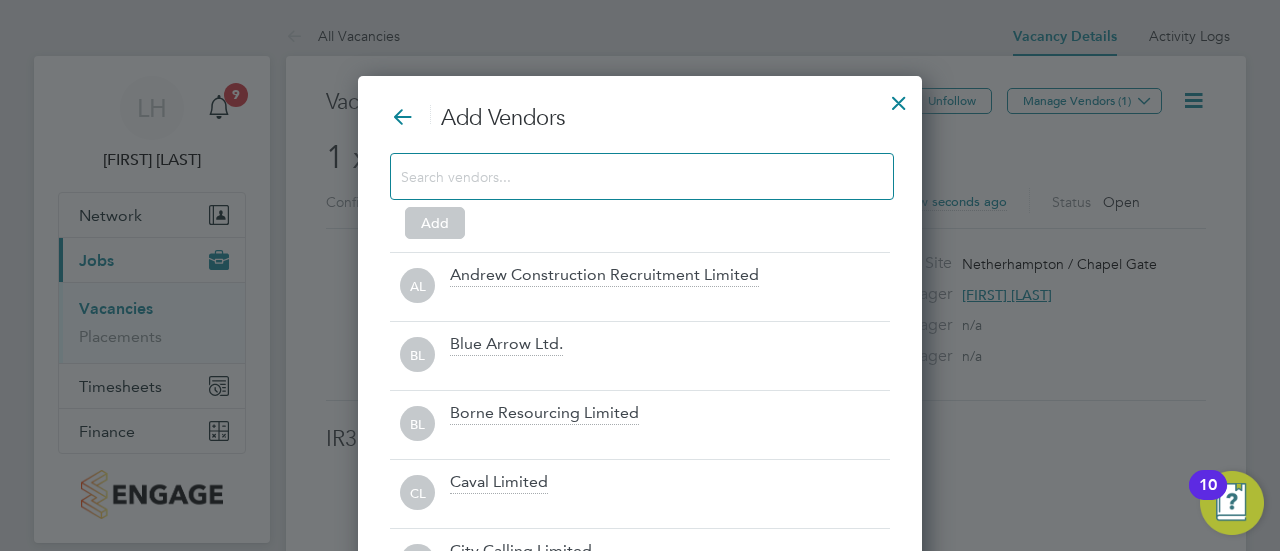 scroll, scrollTop: 10, scrollLeft: 10, axis: both 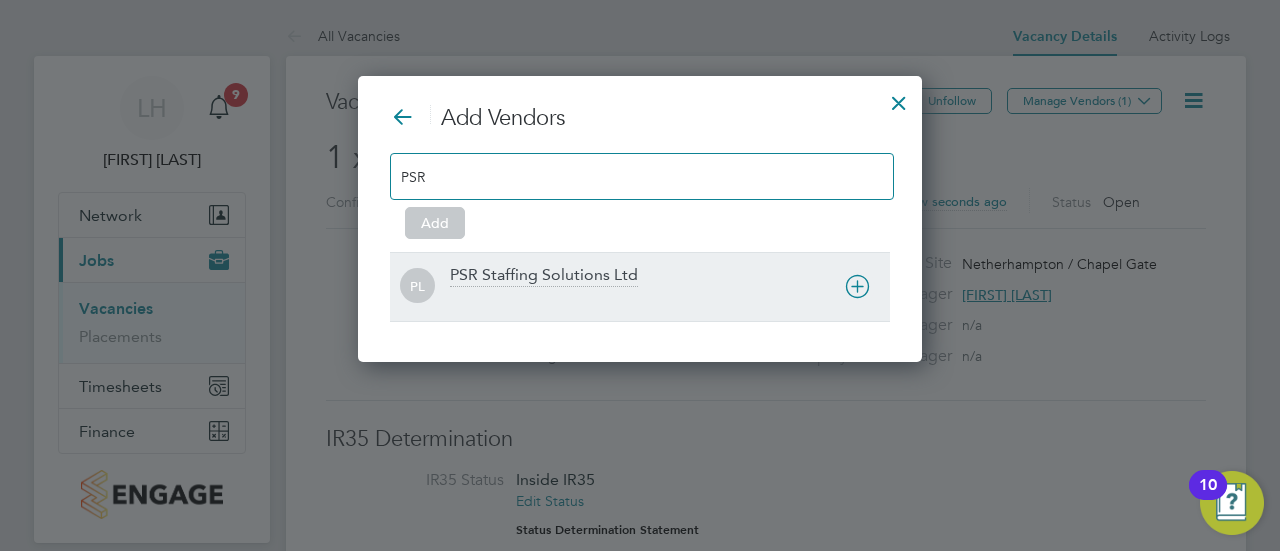 type on "PSR" 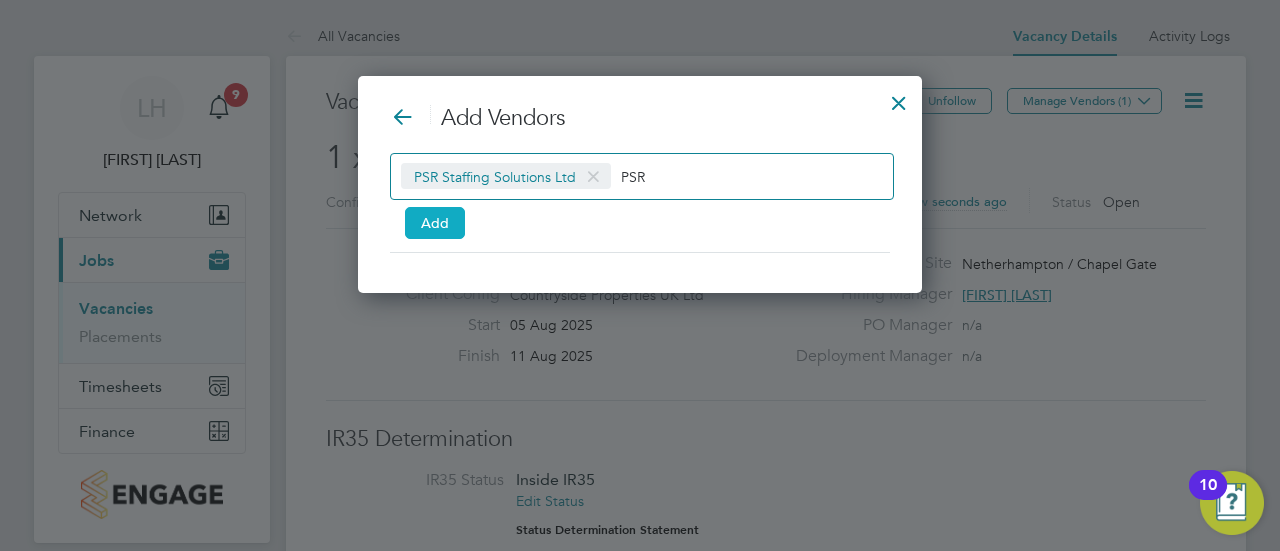 click on "Add" at bounding box center (435, 223) 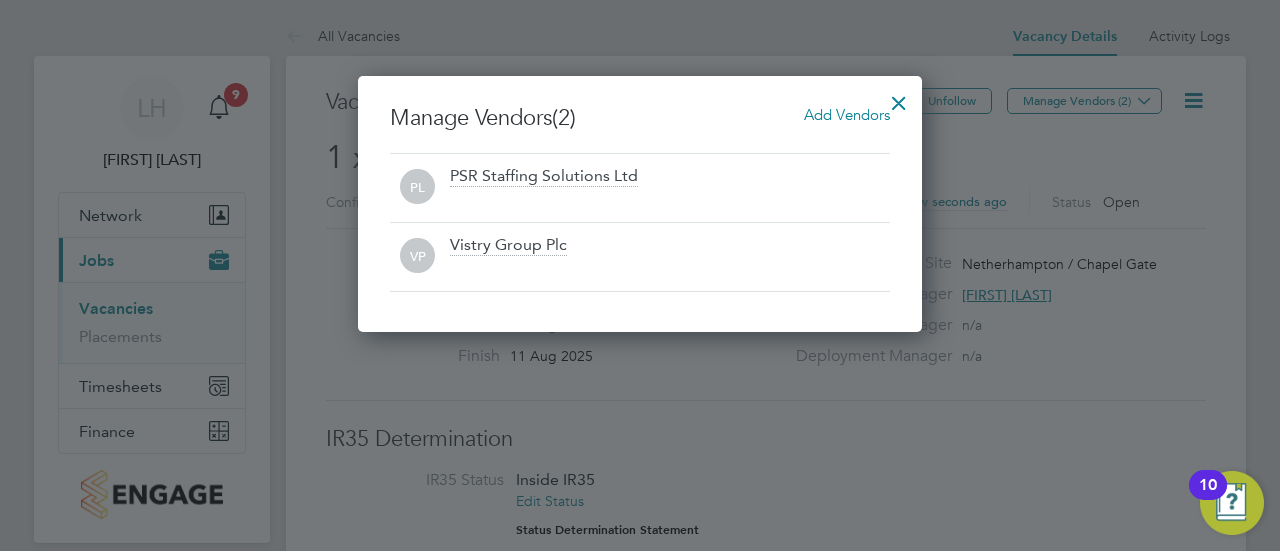 click at bounding box center [899, 98] 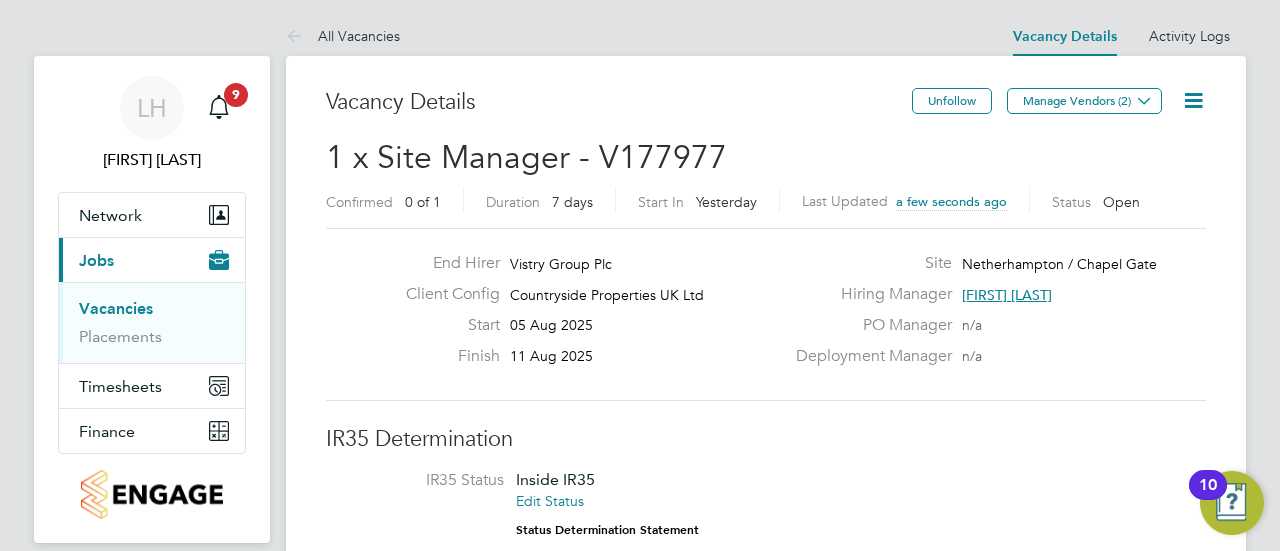 click on "Vacancy Details   Unfollow Manage Vendors (2)   1 x Site Manager - V177977 Confirmed   0 of 1 Duration   7 days Start In     Yesterday Last Updated a few seconds ago Status   Open   End Hirer Vistry Group Plc Client Config Countryside Properties UK Ltd Start 05 Aug 2025 Finish 11 Aug 2025 Site Netherhampton / Chapel Gate Hiring Manager [FIRST] [LAST] PO Manager  n/a Deployment Manager n/a IR35 Determination IR35 Status Inside IR35 Edit Status Status Determination Statement   Role_SDS_Report_Site... .pdf Details PO No PO Number Valid From Valid To Expiry No PO numbers have been created. Reason   Holiday Description •	Ensures that works are carried out in accordance with the contract information; drawings, specifications, details, NHBC requirements etc.
•	Monitors progress in line with the current programme & reports progress to Senior Site Team.
•	Provides a weekly progress update to the Construction Manager / Project Manager. Skills / Qualifications Right to work, SMSTS, First Aid (3 days) Tools n/a" 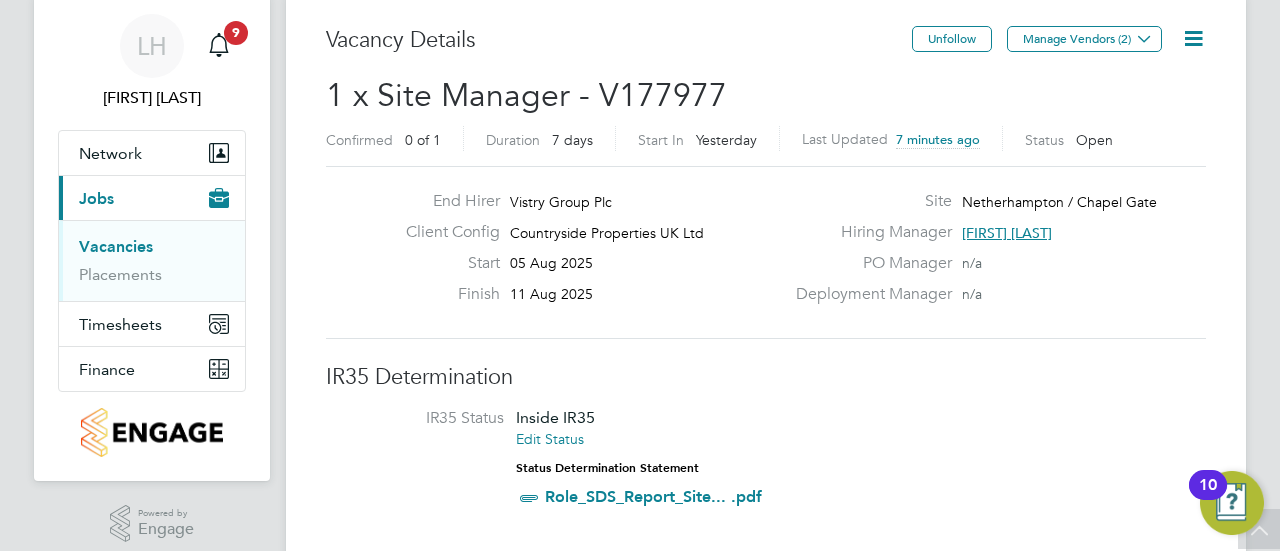 scroll, scrollTop: 0, scrollLeft: 0, axis: both 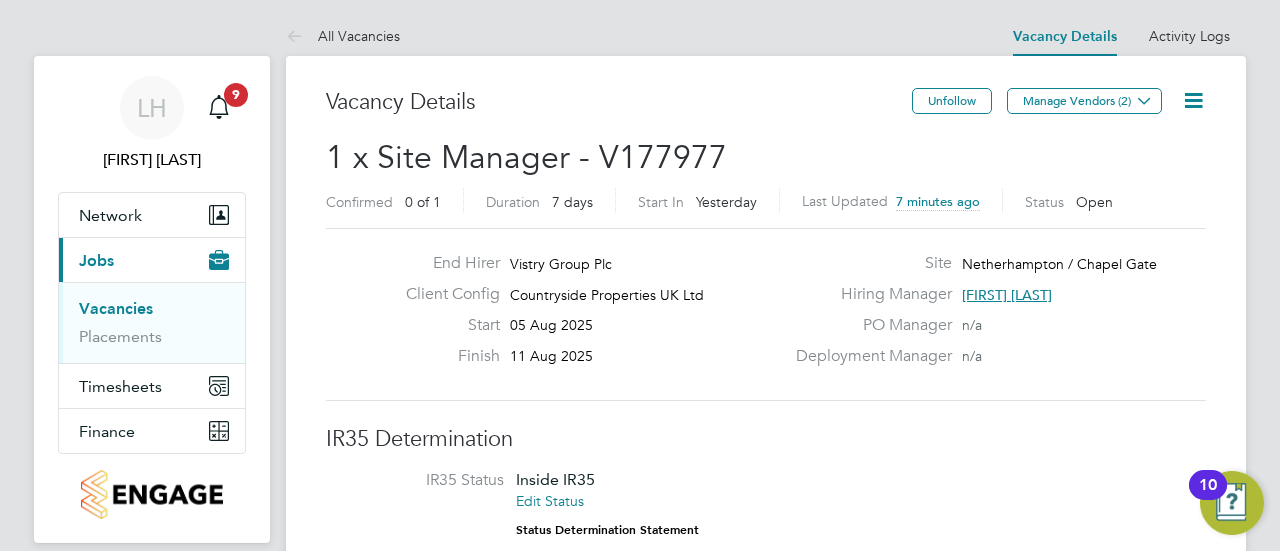 click on "Vacancies" at bounding box center [116, 308] 